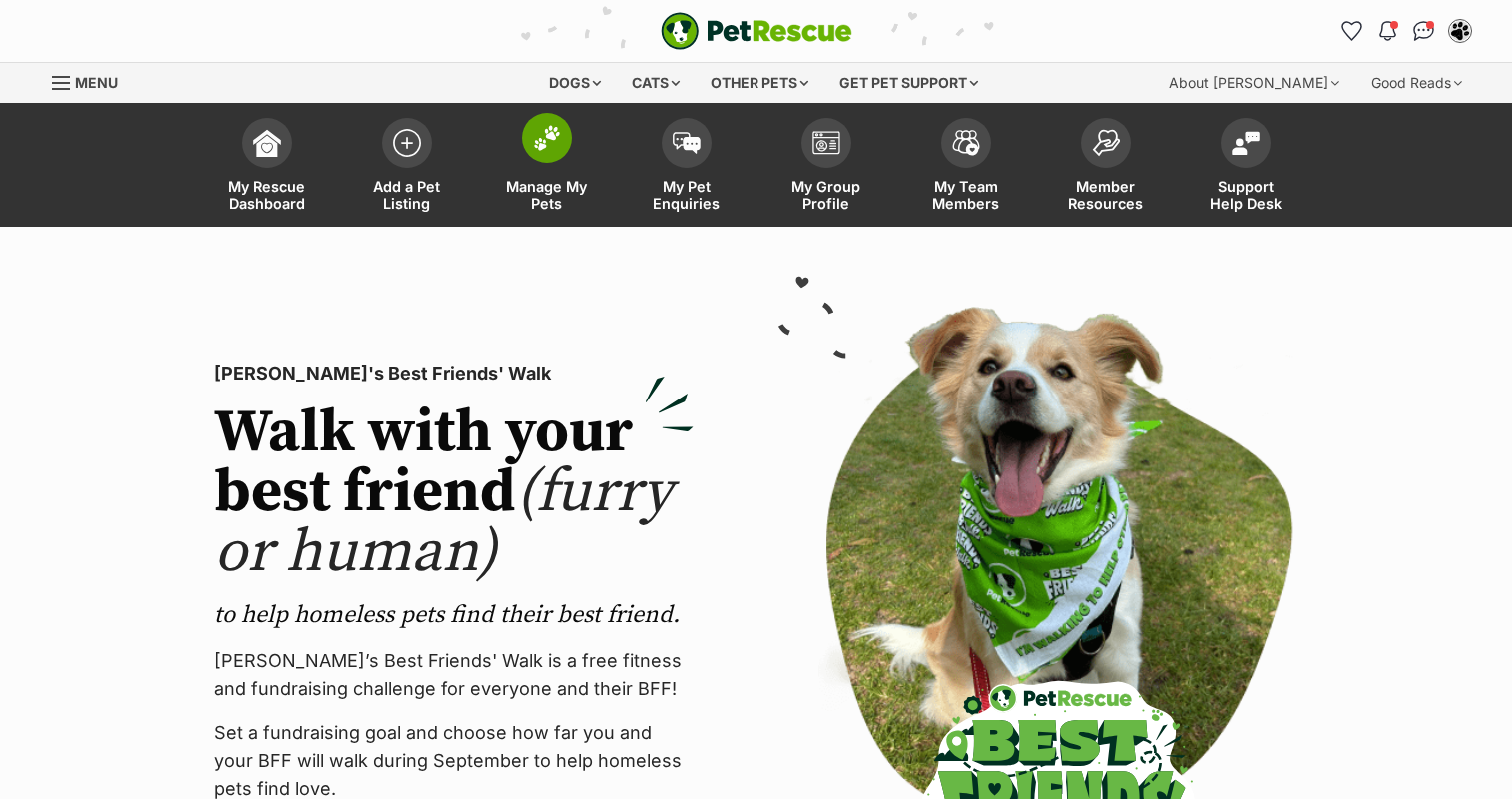 scroll, scrollTop: 0, scrollLeft: 0, axis: both 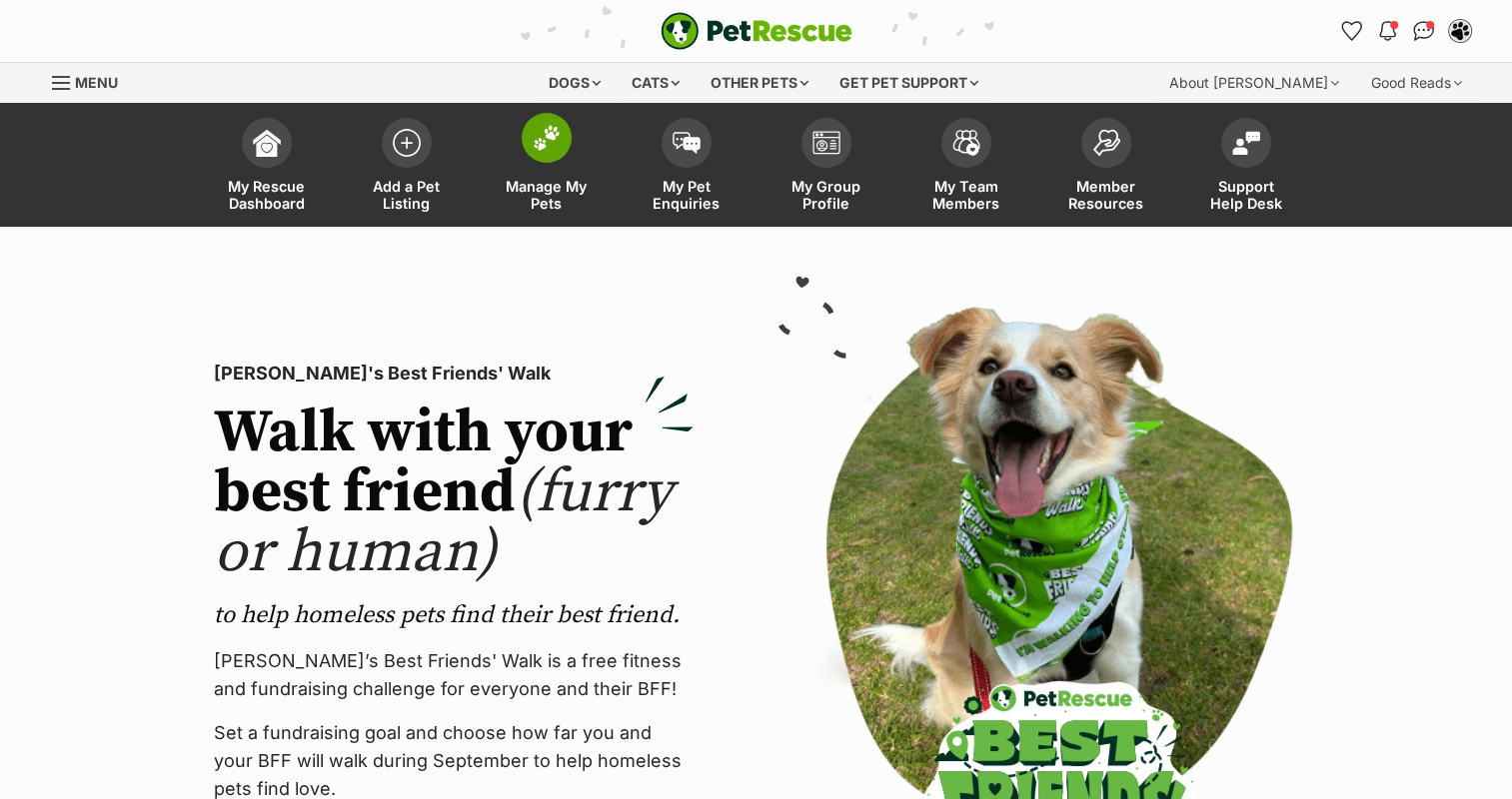 click at bounding box center (547, 138) 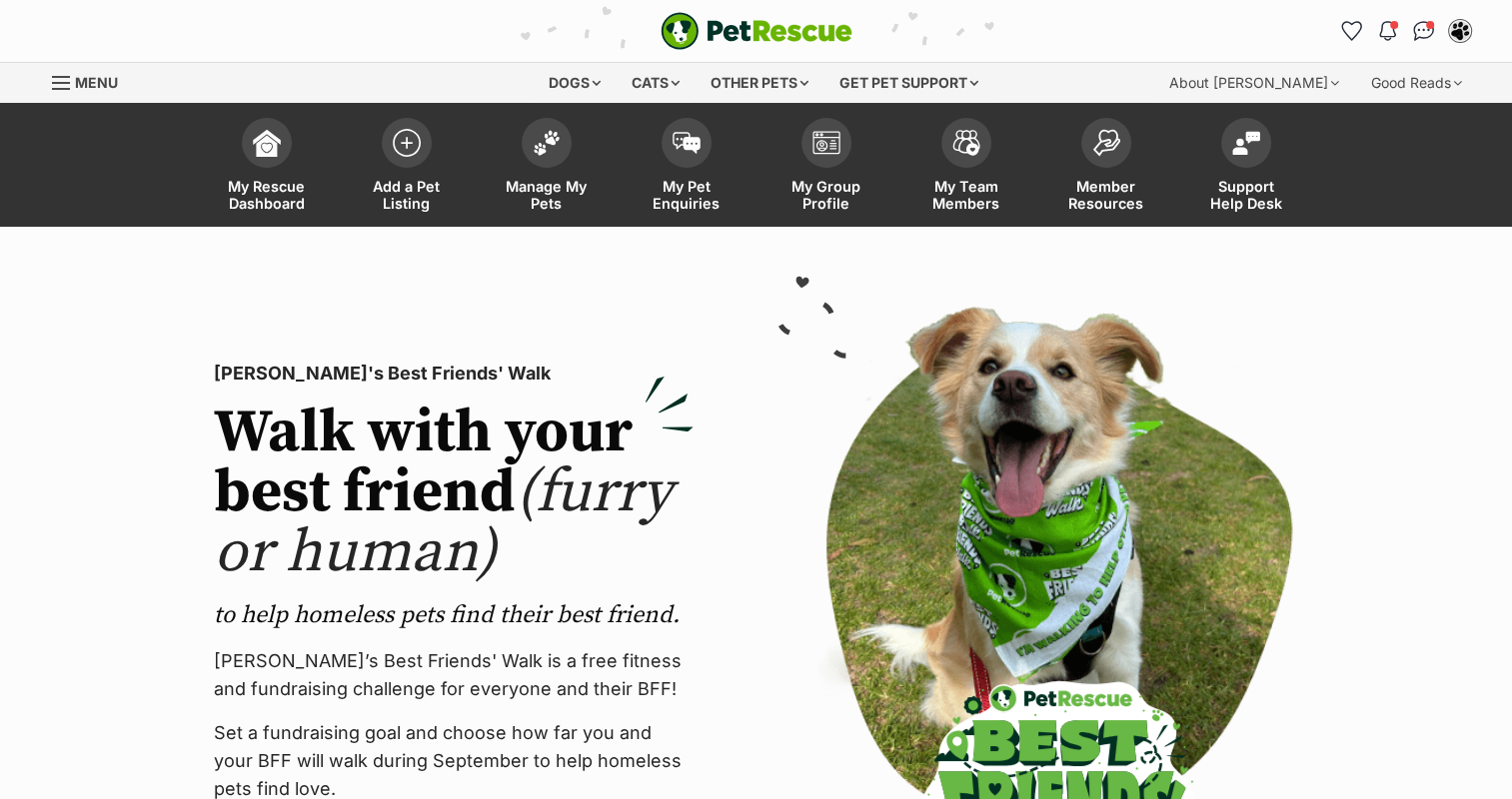 scroll, scrollTop: 0, scrollLeft: 0, axis: both 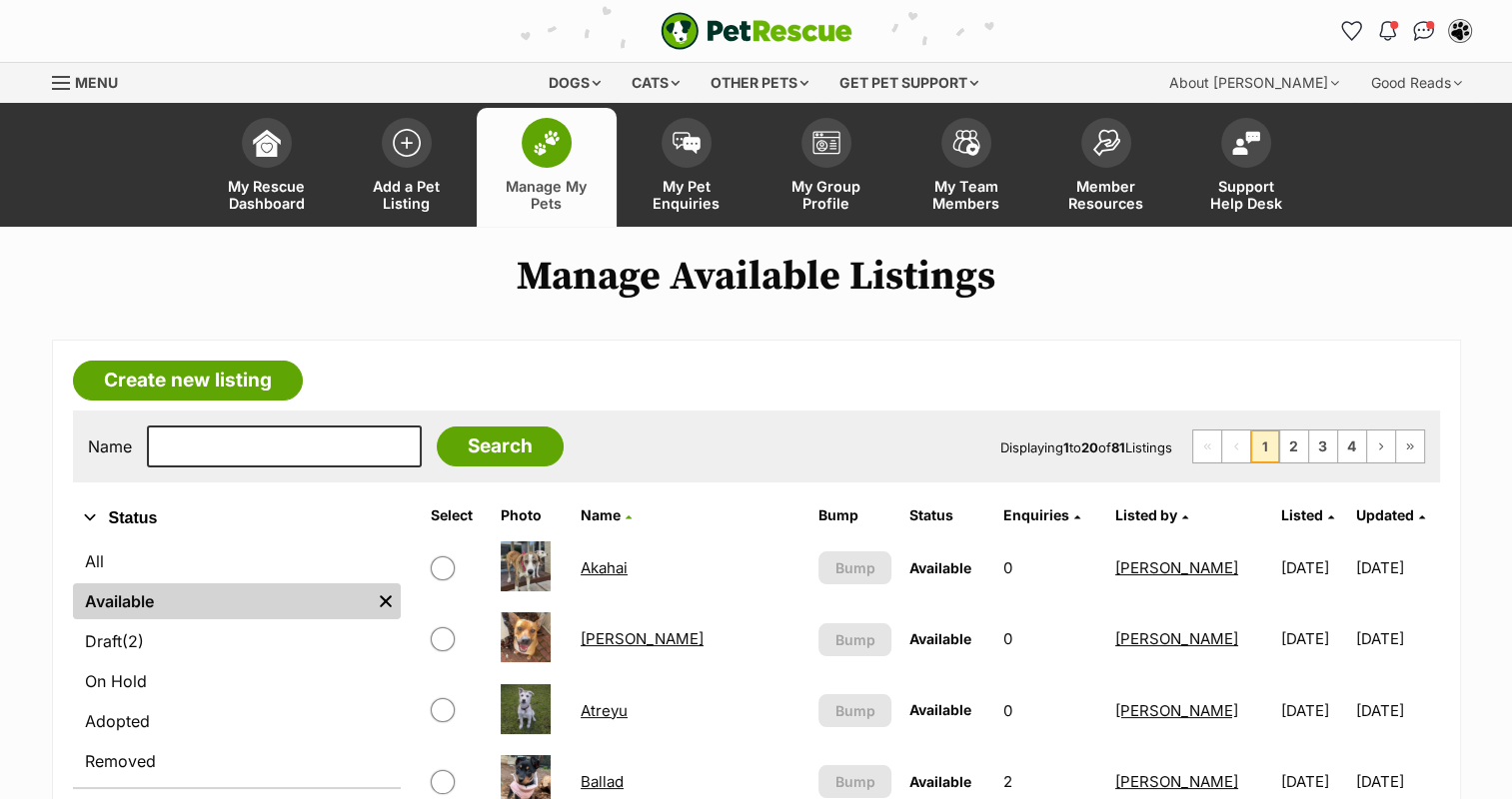 click on "Akahai" at bounding box center [604, 567] 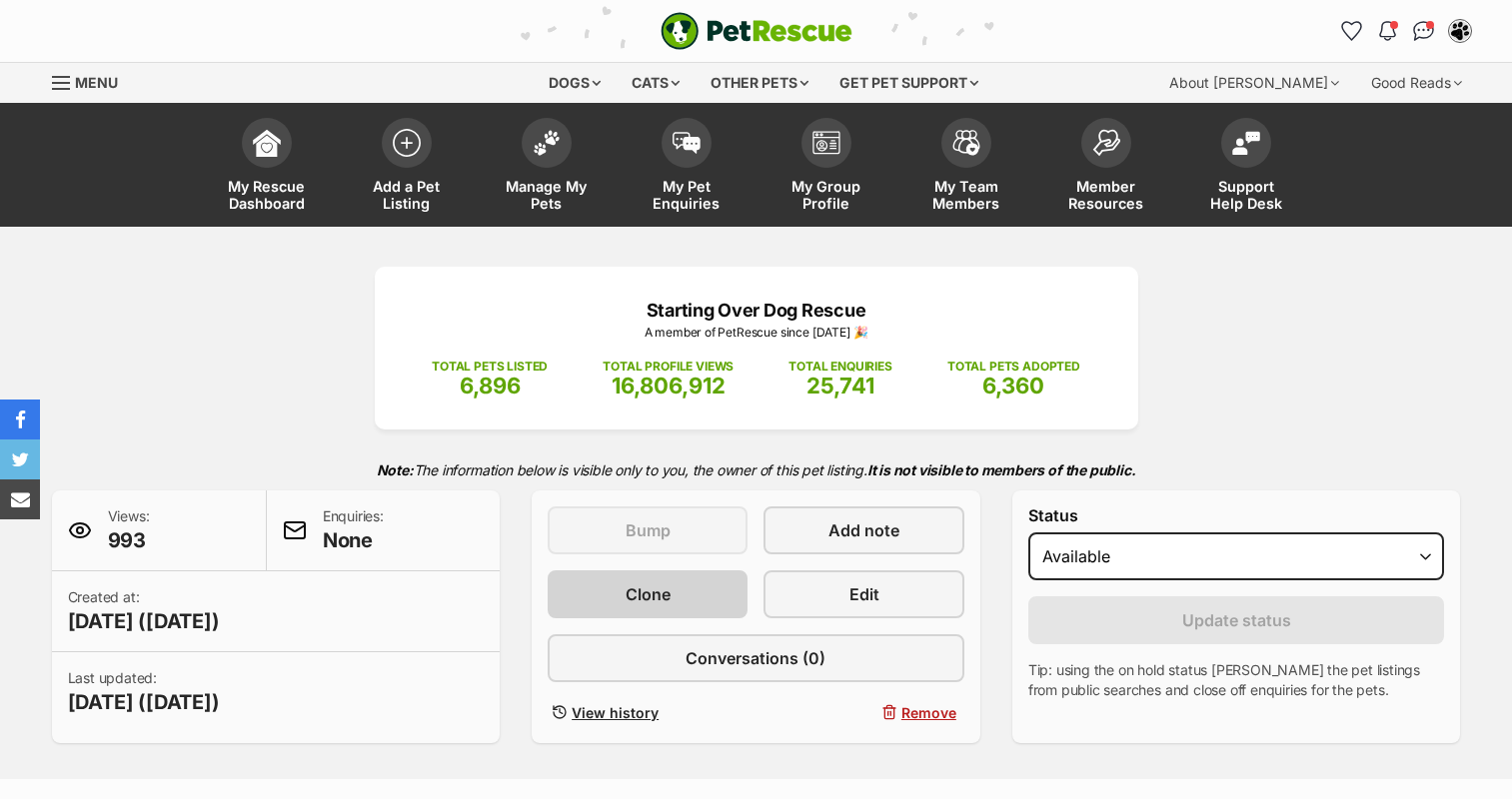 scroll, scrollTop: 0, scrollLeft: 0, axis: both 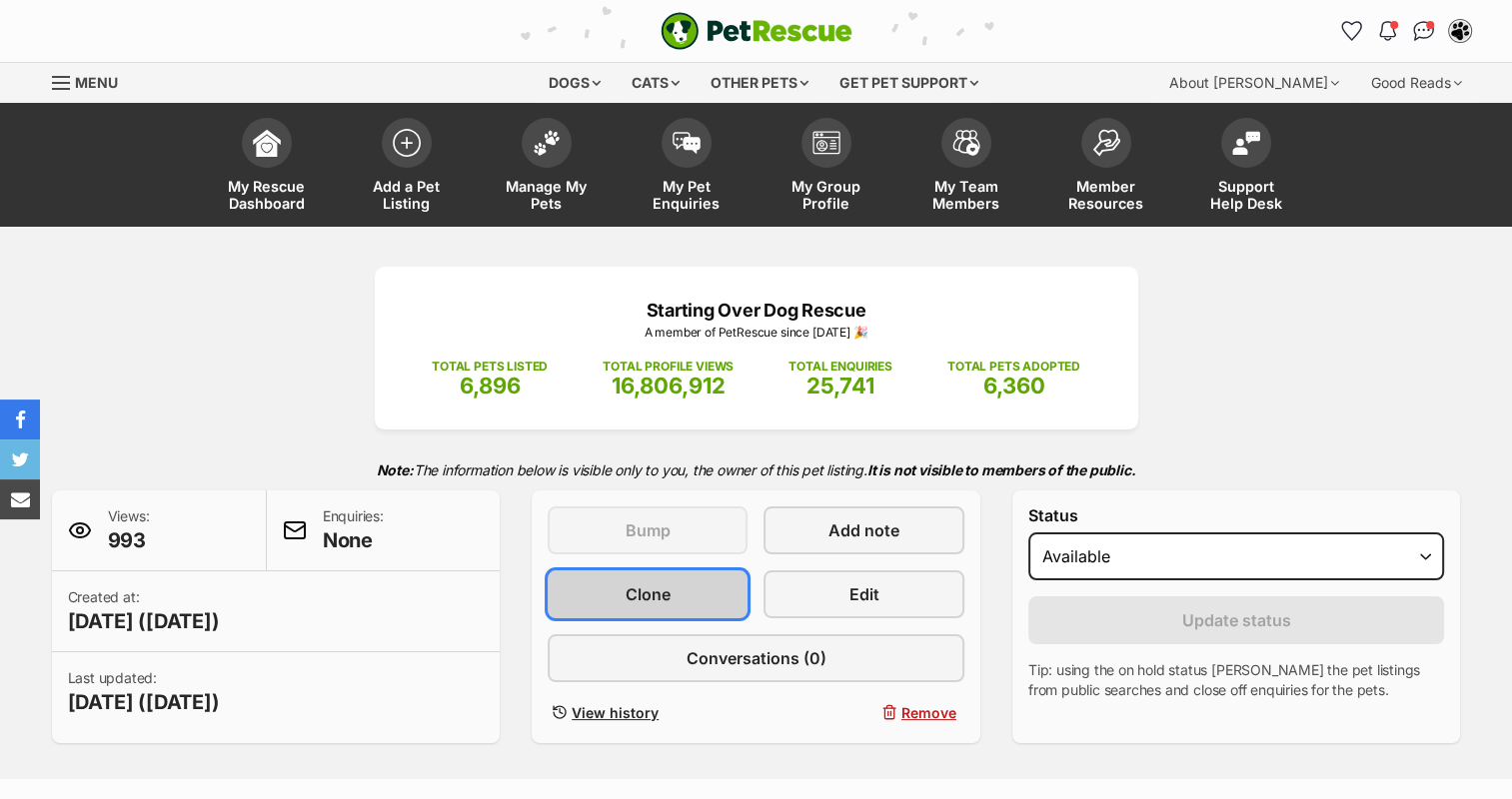 click on "Clone" at bounding box center (648, 594) 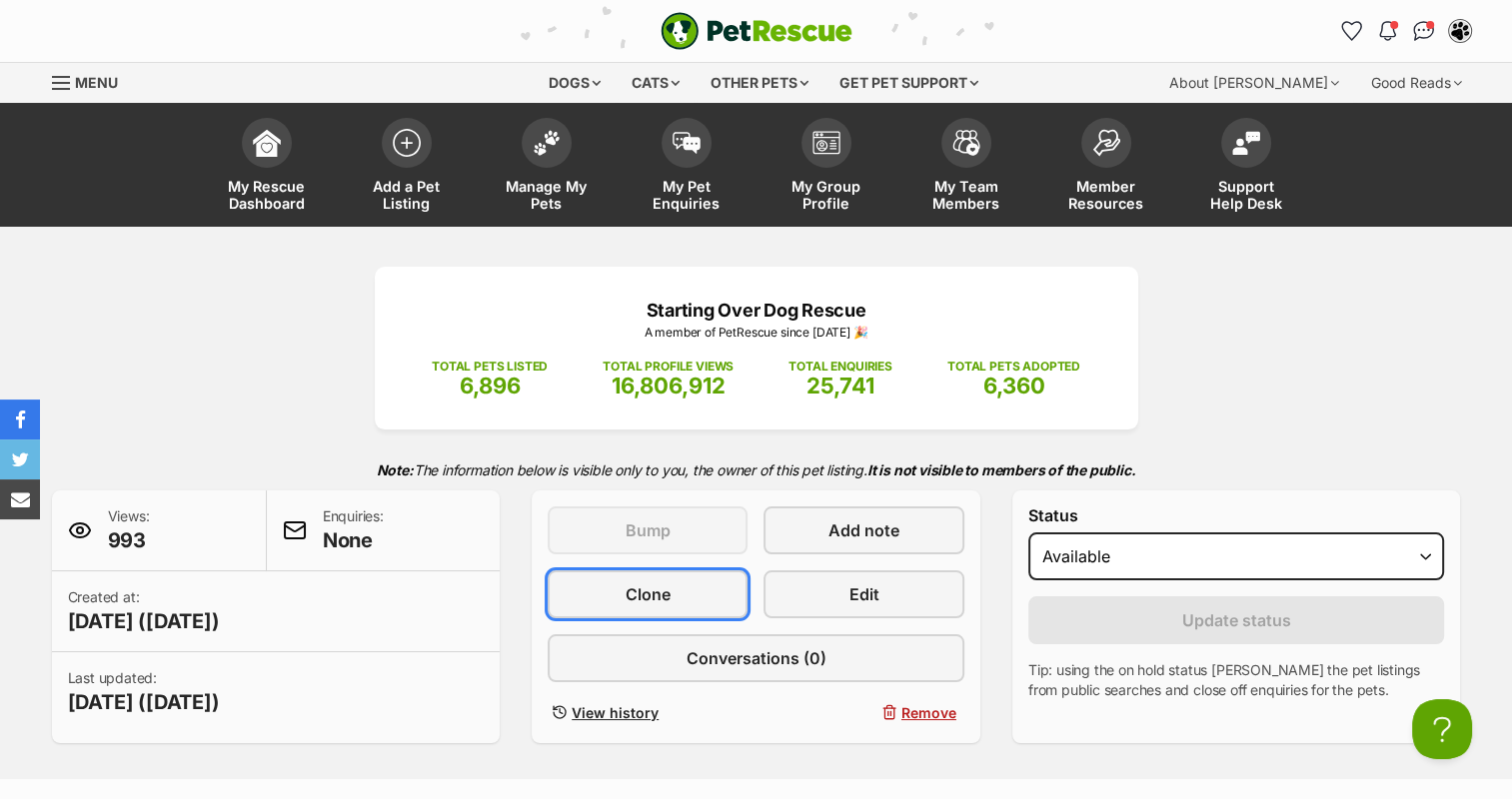 scroll, scrollTop: 0, scrollLeft: 0, axis: both 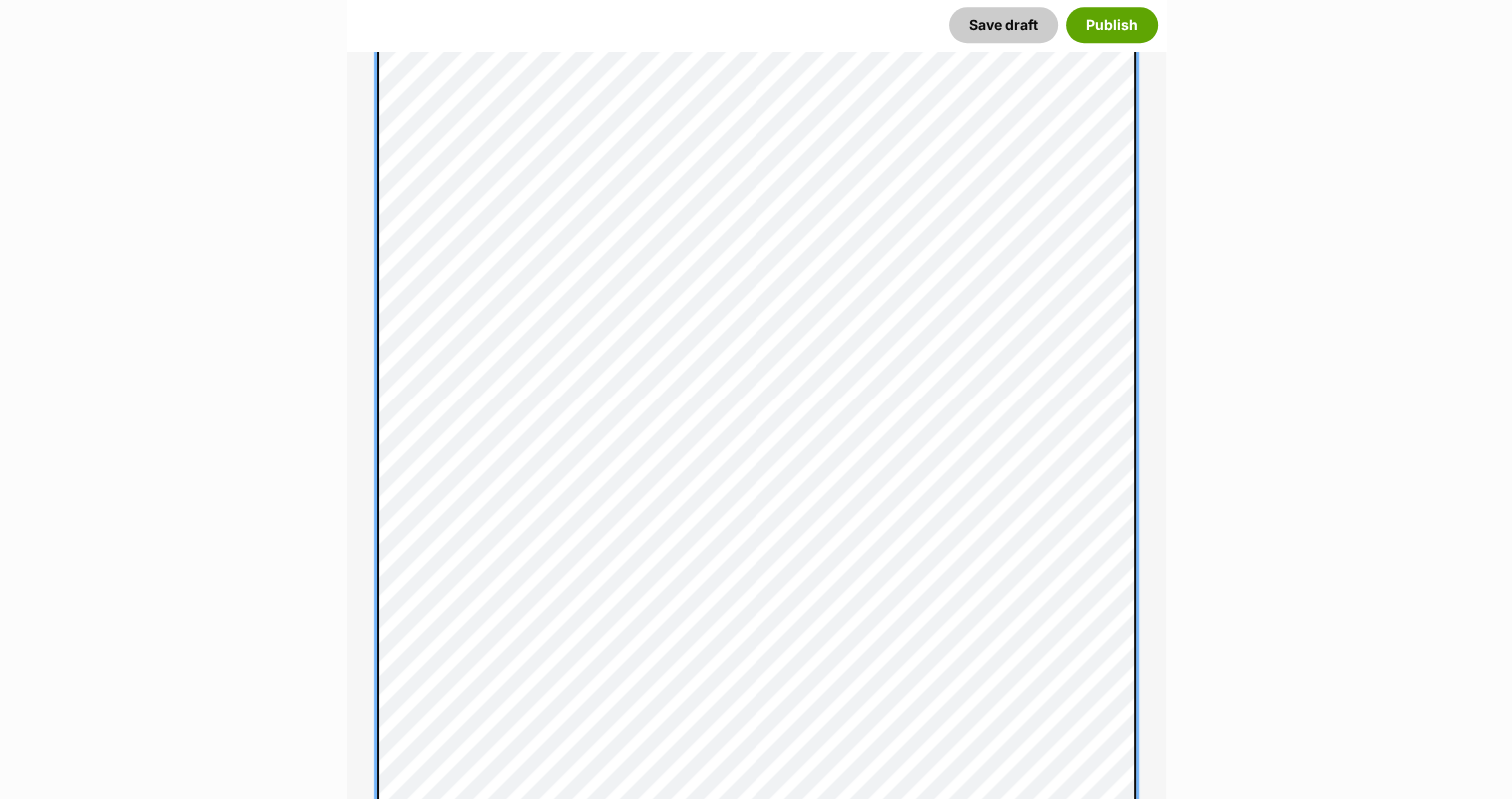 click on "New listing
Listing owner Choose an owner Lynda Smith
The owner of the pet listing is able to edit the listing and manage enquiries with potential adopters. Note:
Group Admins
are also able to edit this pet listing and manage all it's enquiries.
Any time this pet receives new enquiries or messages from potential adopters, we'll also send you an email notification. Members can opt out of receiving these emails via their
notification settings .
About This Pet Name
Henlo there, it looks like you might be using the pet name field to indicate that this pet is now on hold - we recommend updating the status to on hold from the listing page instead!
Every pet deserves a name. If you don’t know the pet’s name, make one up! It can be something simple and sweet like ‘Fluffy’, or get creative and have some fun with it. A name helps potential adopters connect with the pet.
Species Dog
Best feature (optional)
Personality 5773  characters remaining" at bounding box center (756, 3172) 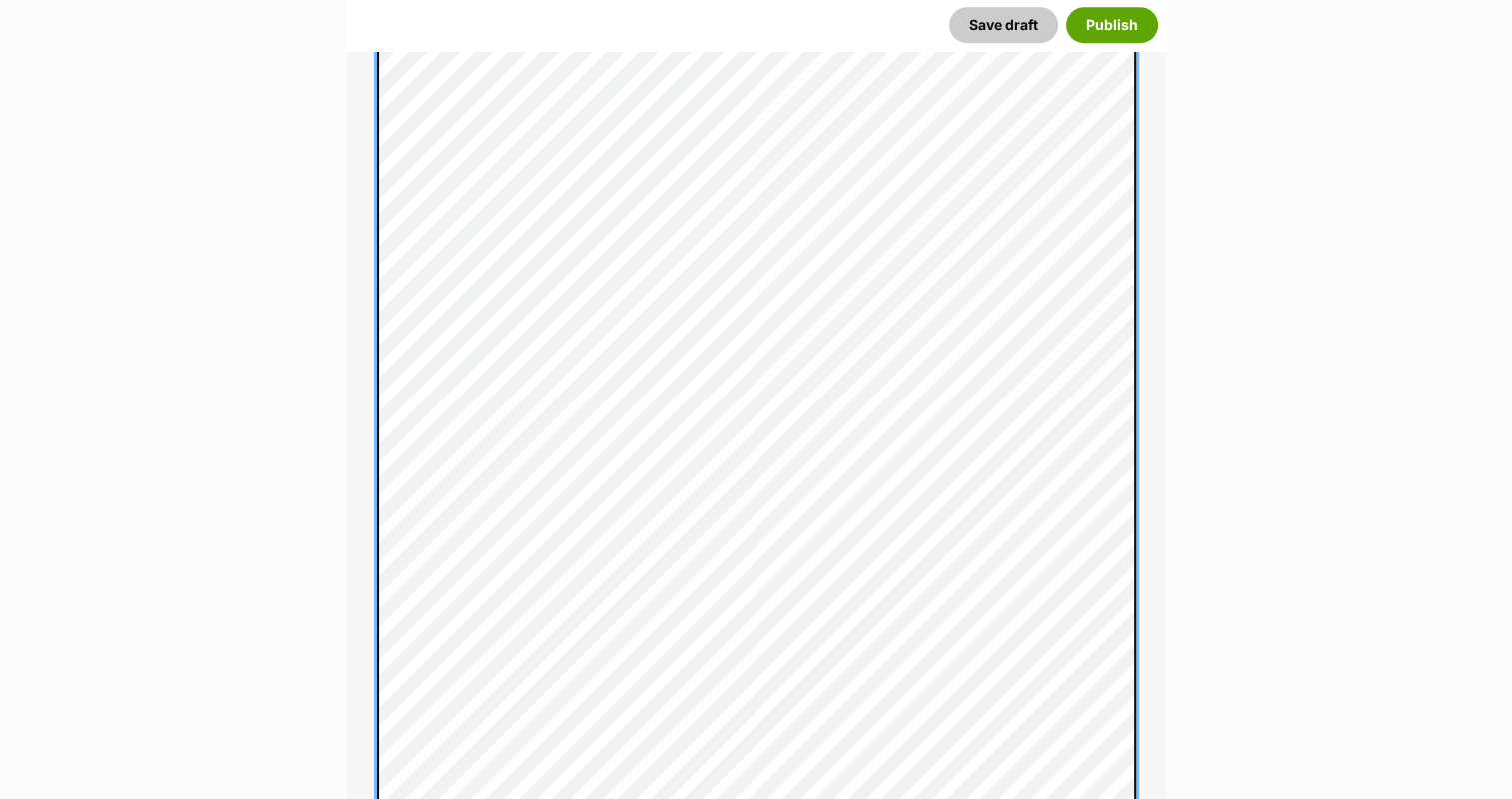 scroll, scrollTop: 999, scrollLeft: 0, axis: vertical 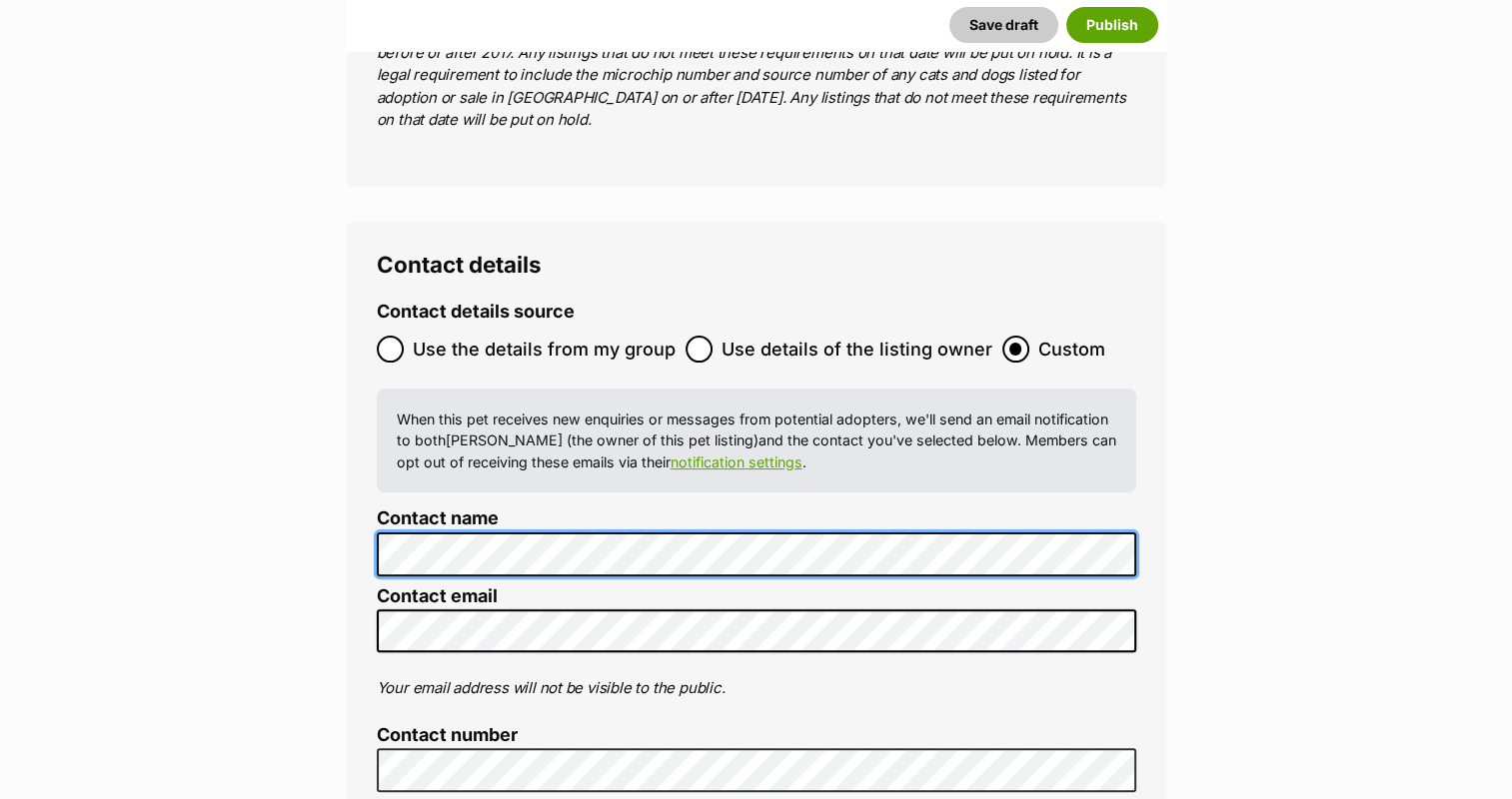 click on "Skip to main content
Log in to favourite this pet
Log in
Or sign up
Search PetRescue
Search for a pet, rescue group or article
Please select PetRescue ID
Pet name
Group
Article
Go
E.g. enter a pet's id into the search.
E.g. enter a pet's name into the search.
E.g. enter a rescue groups's name.
E.g. enter in a keyword to find an article.
New feature: draft mode
Draft mode will enable you to start creating a pet’s profile and save it as a draft that won’t yet be viewable to the public. This feature has been created to help empower folks in your organisation to easily work together to create pet listings, and save time for the important, life-saving things!
You can start using draft mode now, or you can learn more about this new feature in our
member article .
Get started on your pet profile now!
Log in to set up alerts
Log in" at bounding box center [756, -2876] 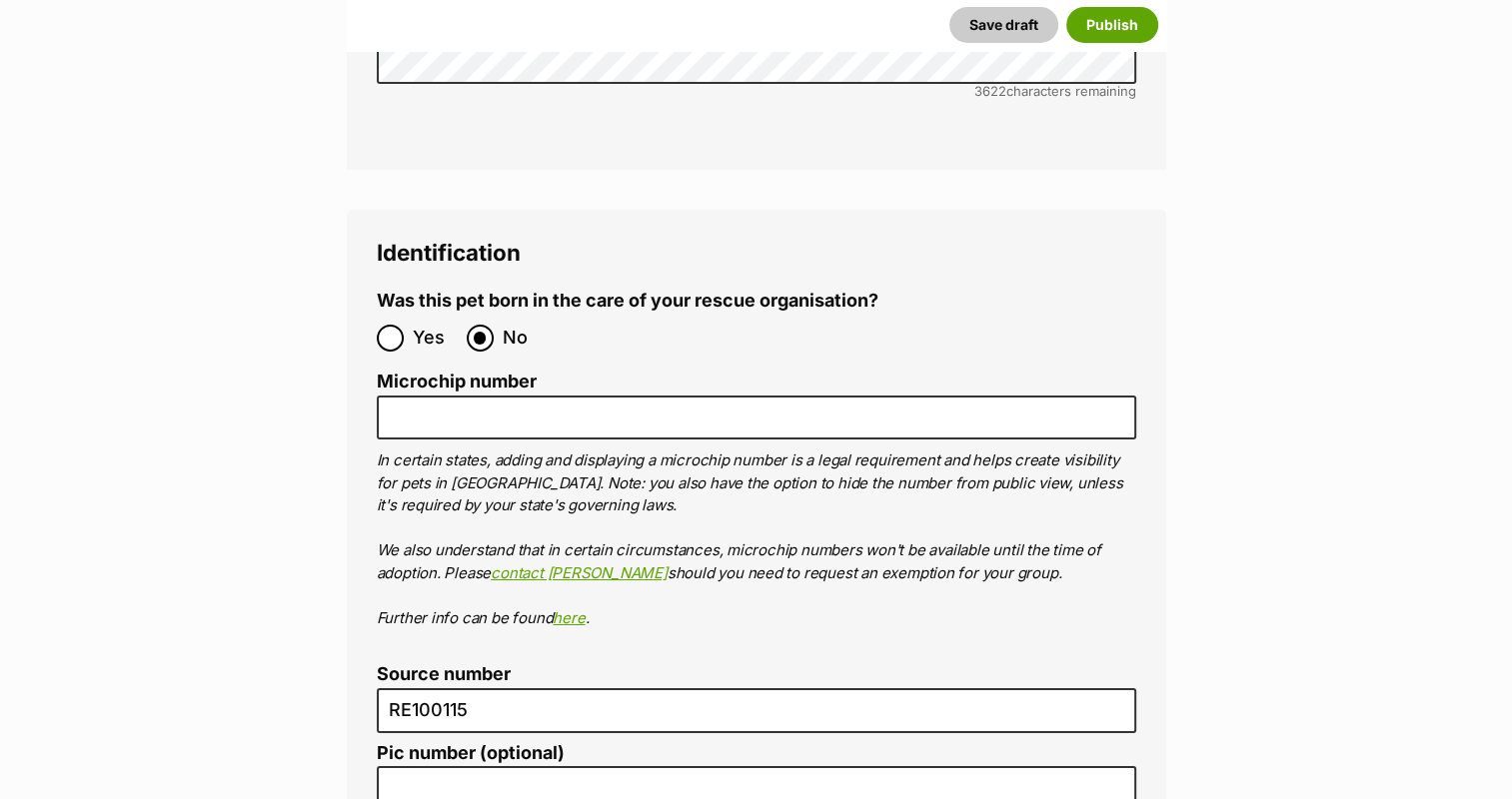 scroll, scrollTop: 6941, scrollLeft: 0, axis: vertical 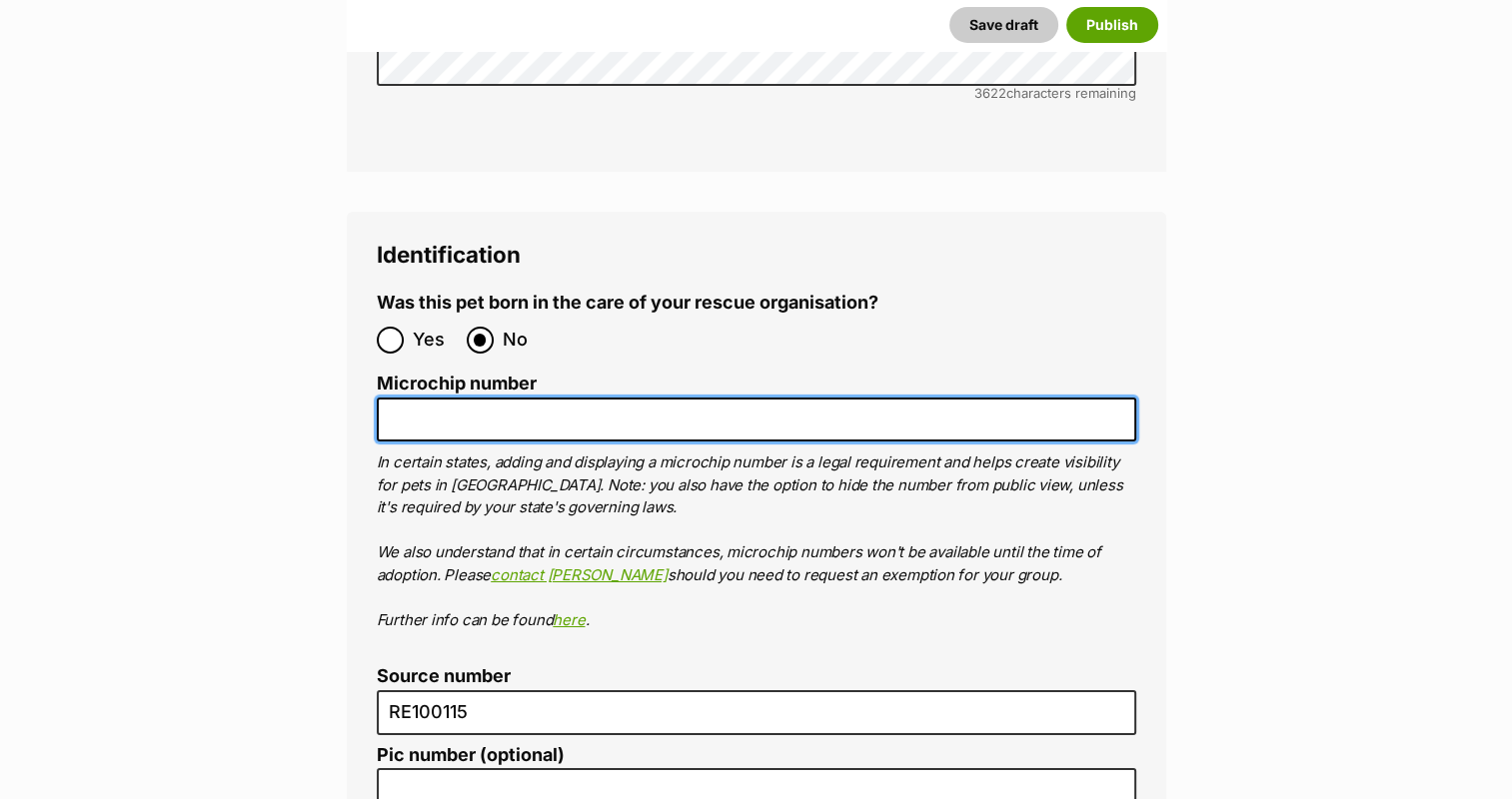 click on "Microchip number" at bounding box center [756, 419] 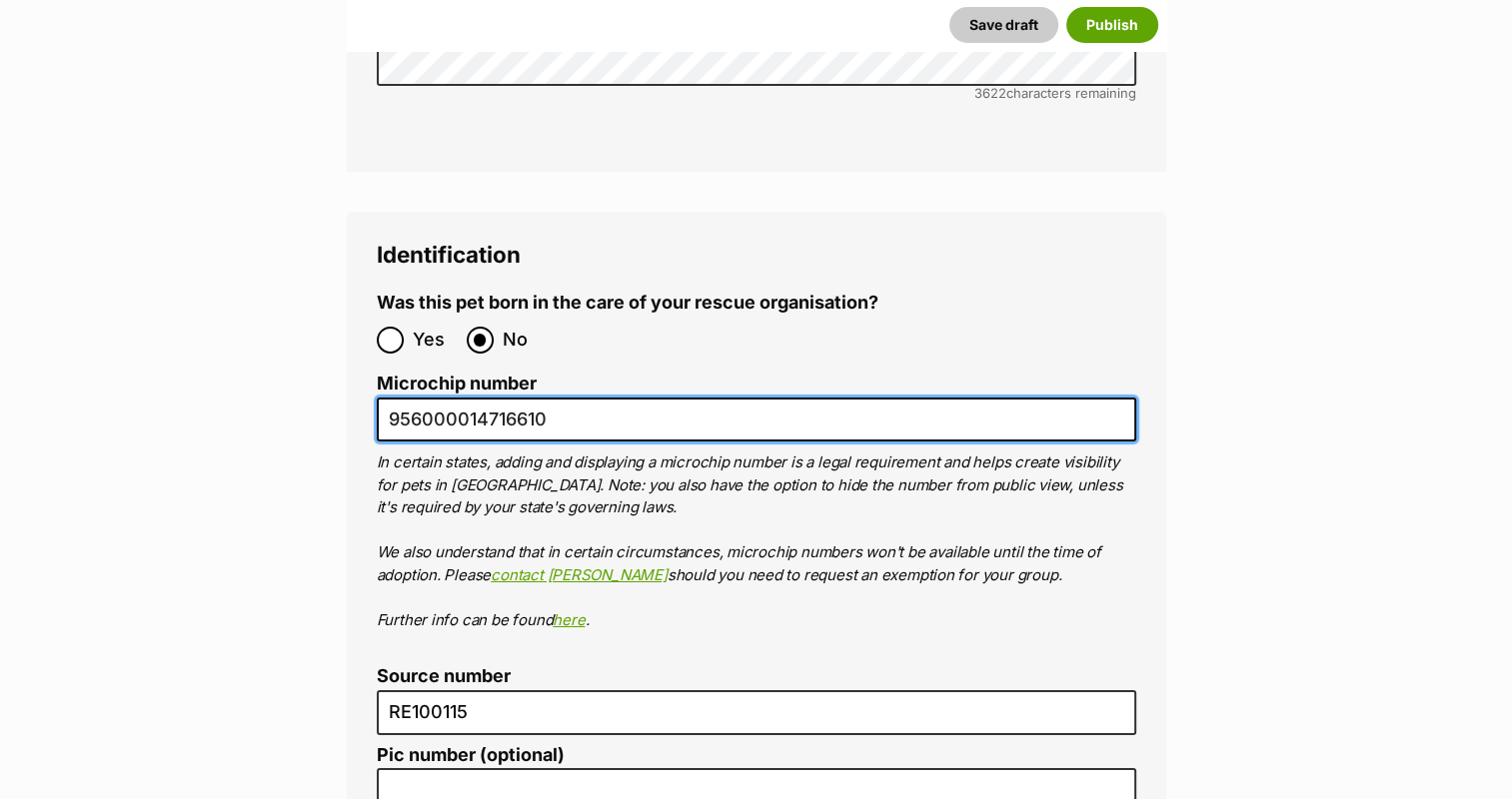 drag, startPoint x: 419, startPoint y: 299, endPoint x: -141, endPoint y: 299, distance: 560 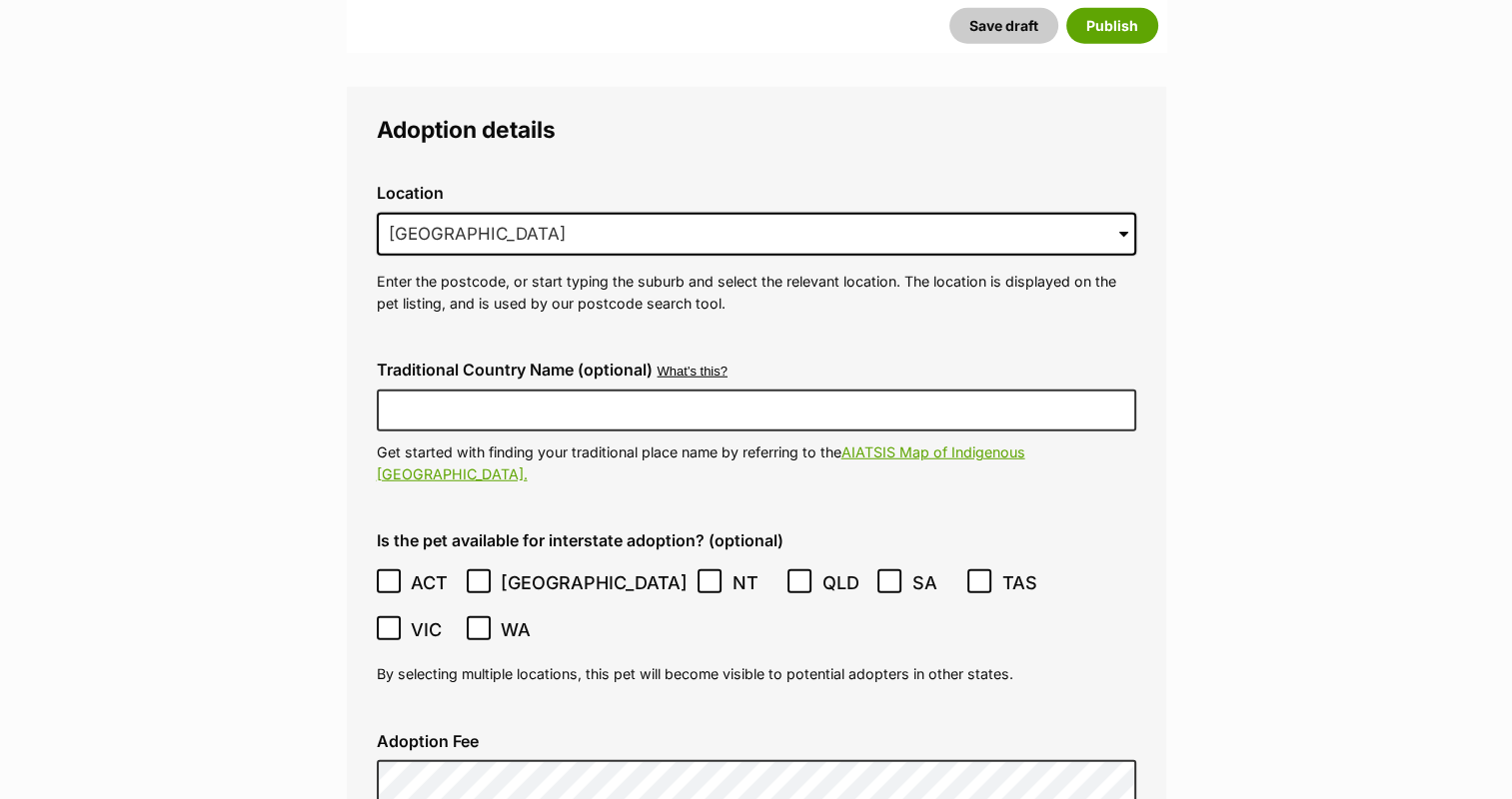 scroll, scrollTop: 5144, scrollLeft: 0, axis: vertical 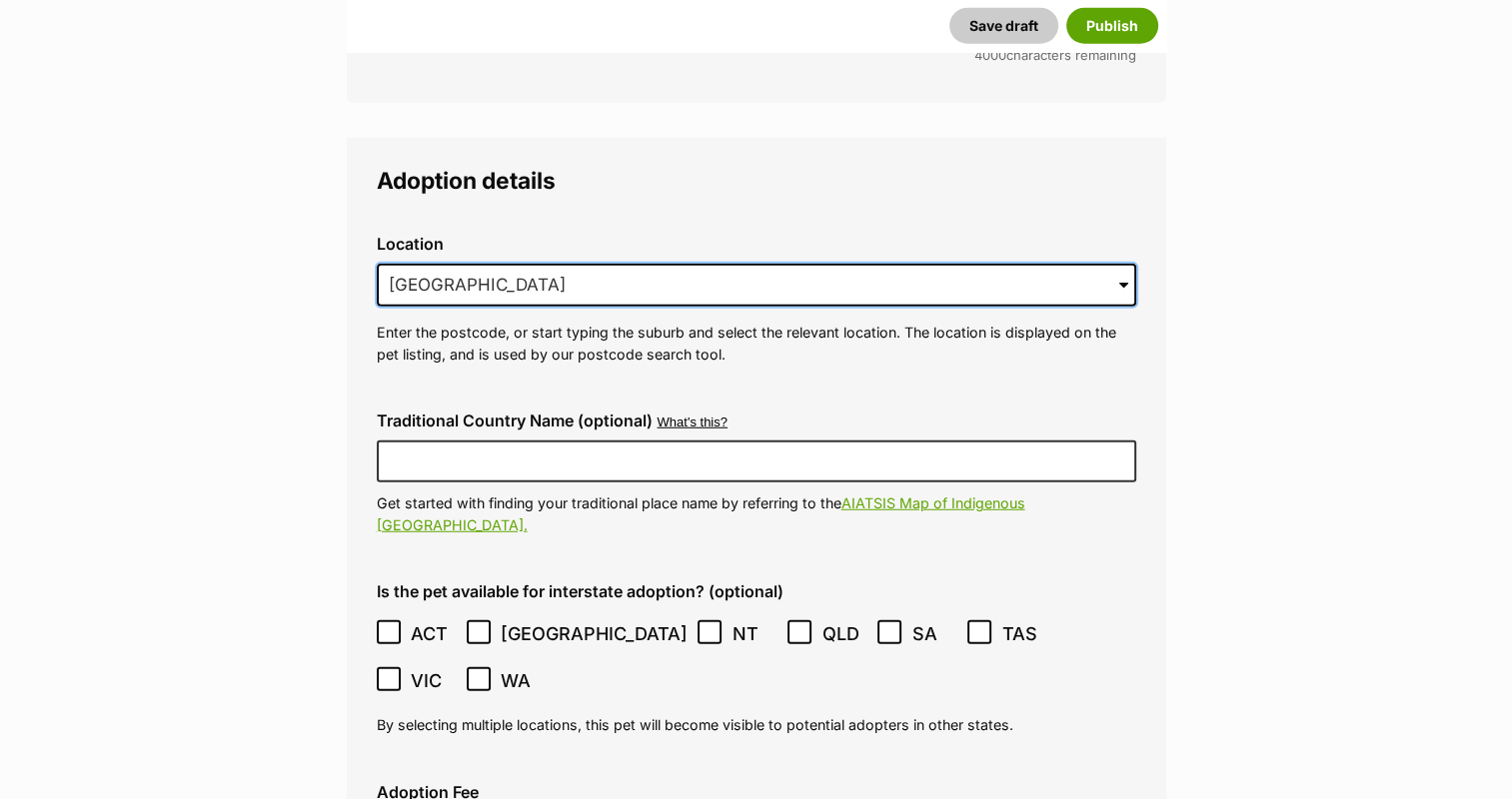 drag, startPoint x: 632, startPoint y: 236, endPoint x: -8, endPoint y: 213, distance: 640.41315 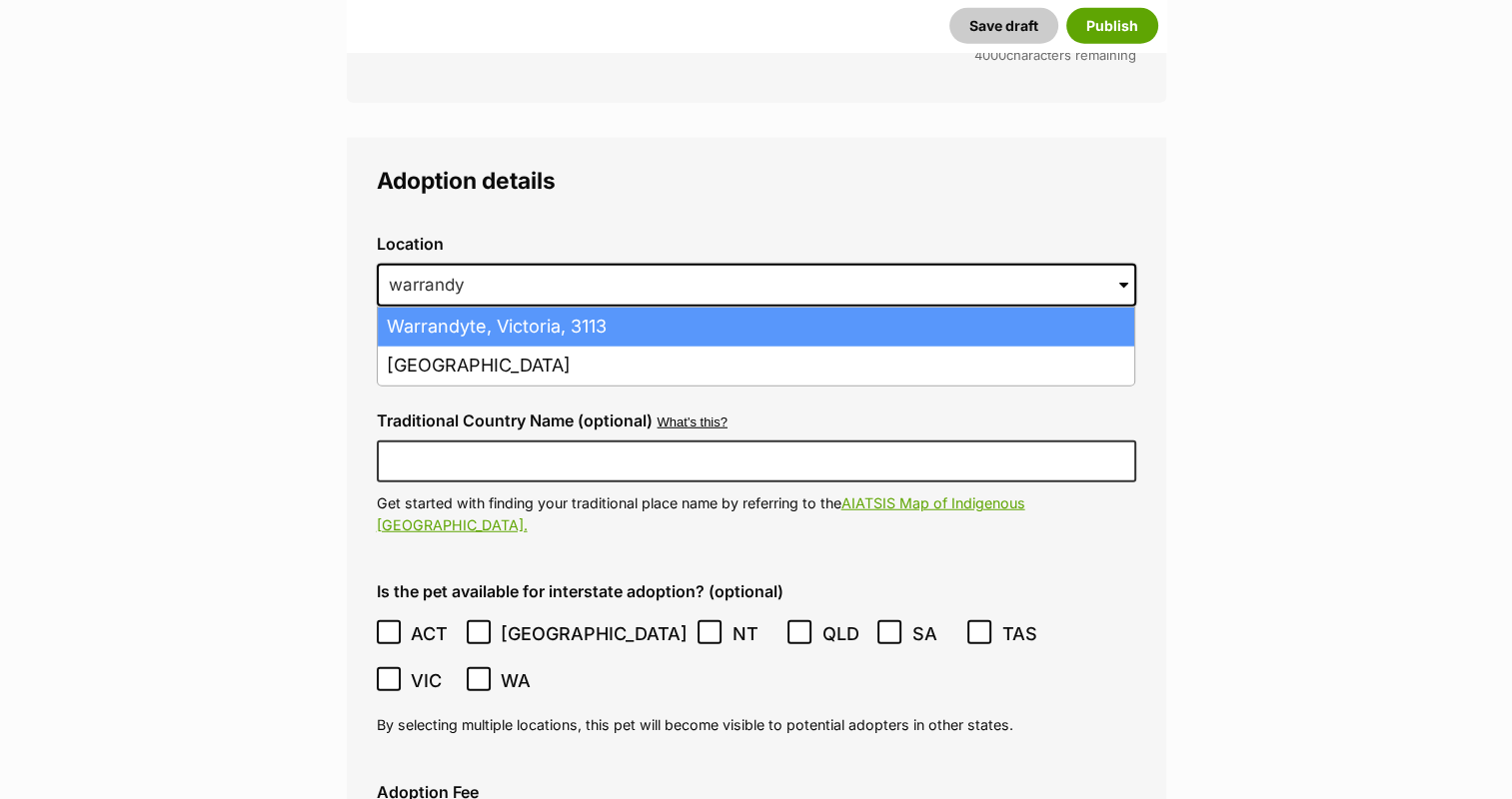 click on "Warrandyte, Victoria, 3113" at bounding box center (756, 327) 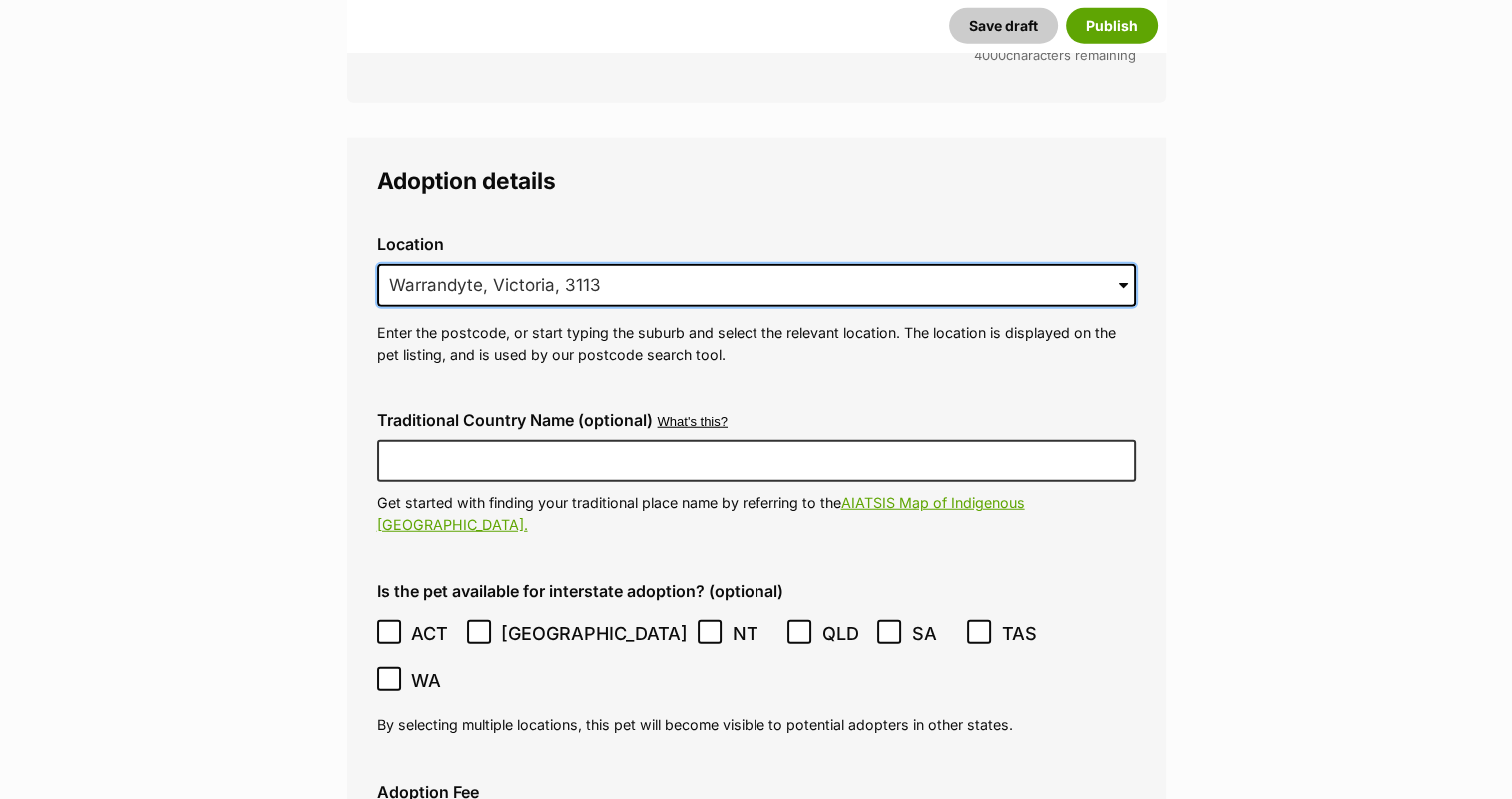 drag, startPoint x: 650, startPoint y: 224, endPoint x: -132, endPoint y: 164, distance: 784.2984 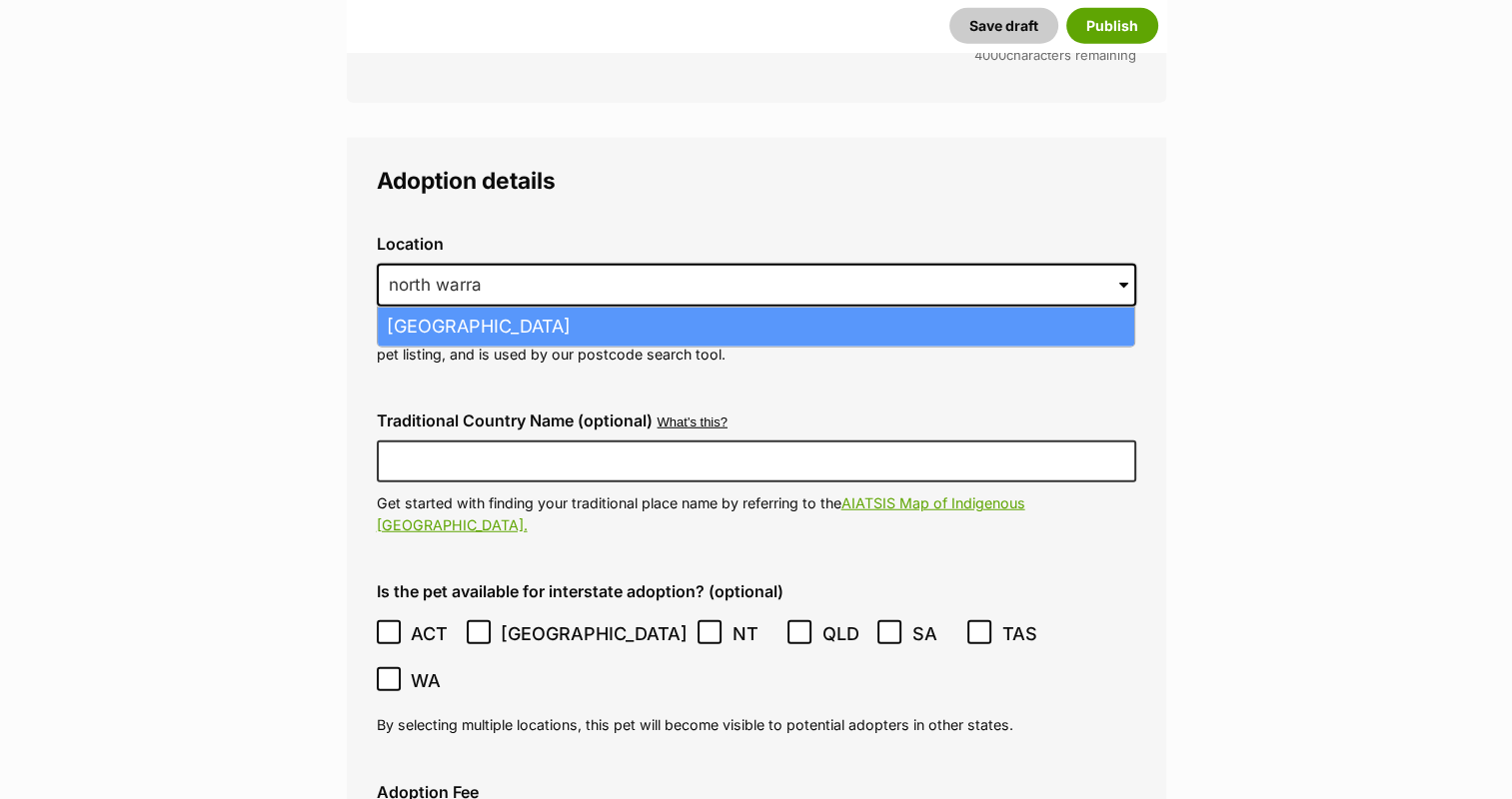 click on "North Warrandyte, Victoria, 3113" at bounding box center [756, 327] 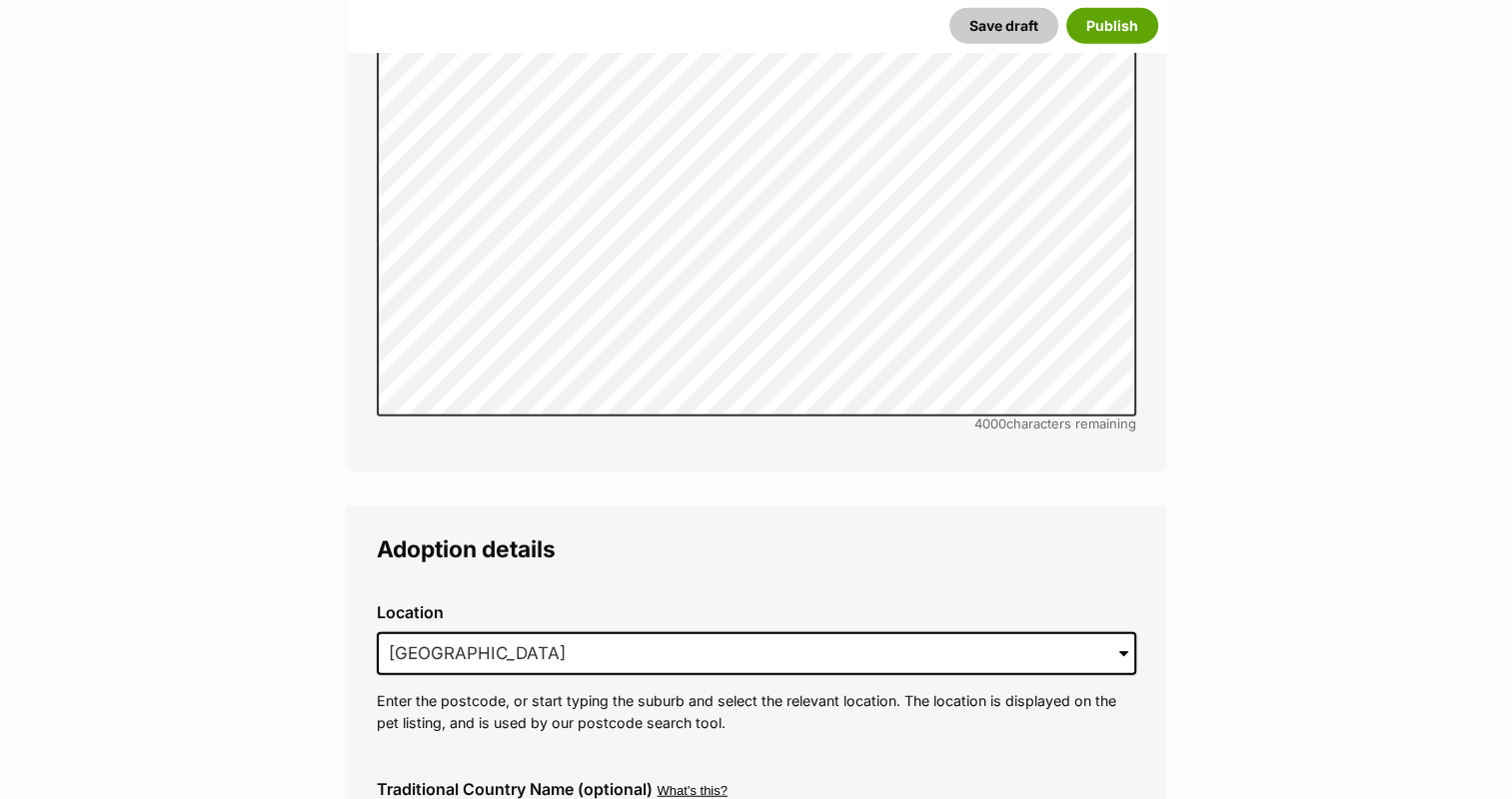 scroll, scrollTop: 4245, scrollLeft: 0, axis: vertical 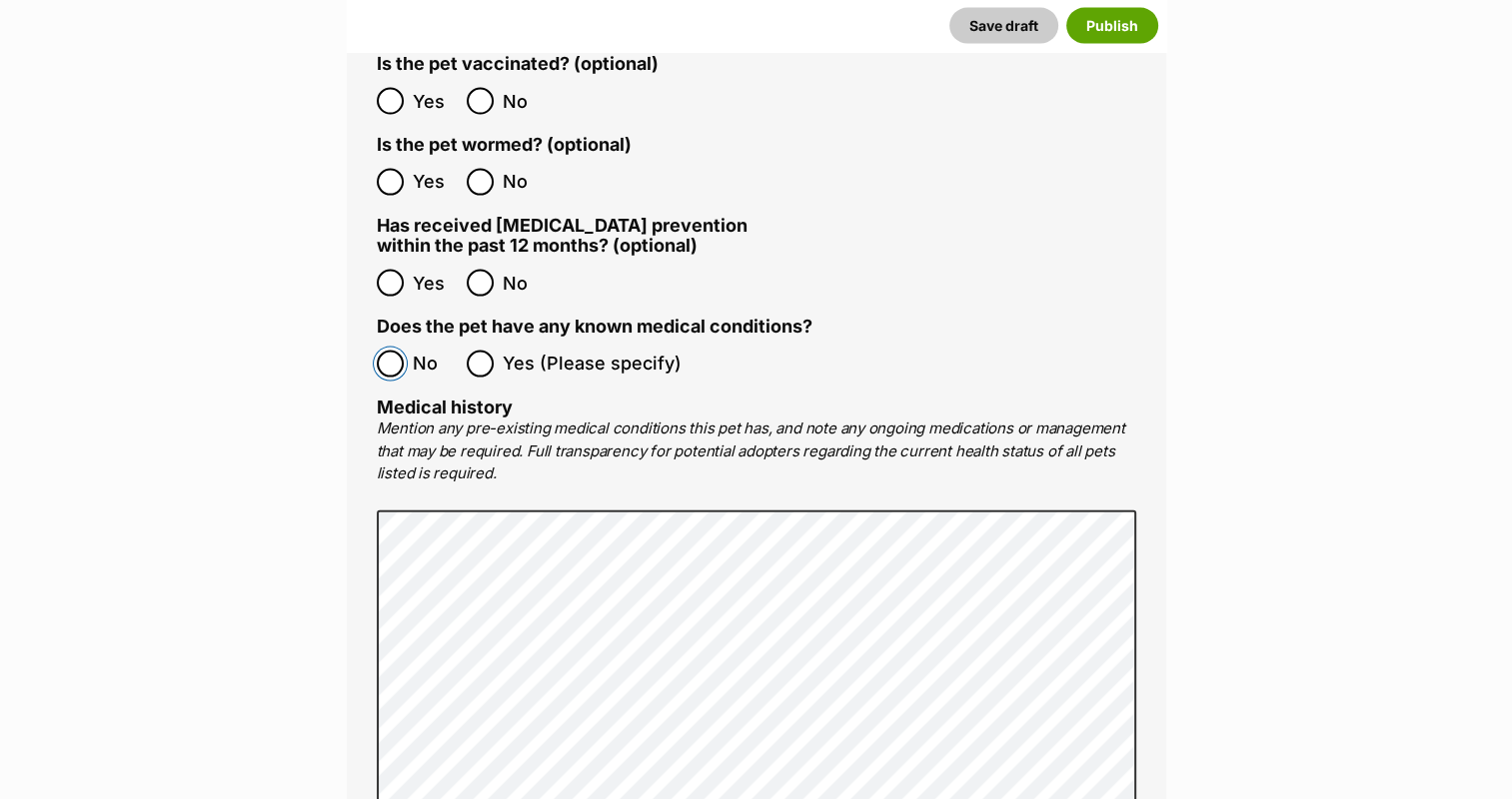 click on "No" at bounding box center (417, 364) 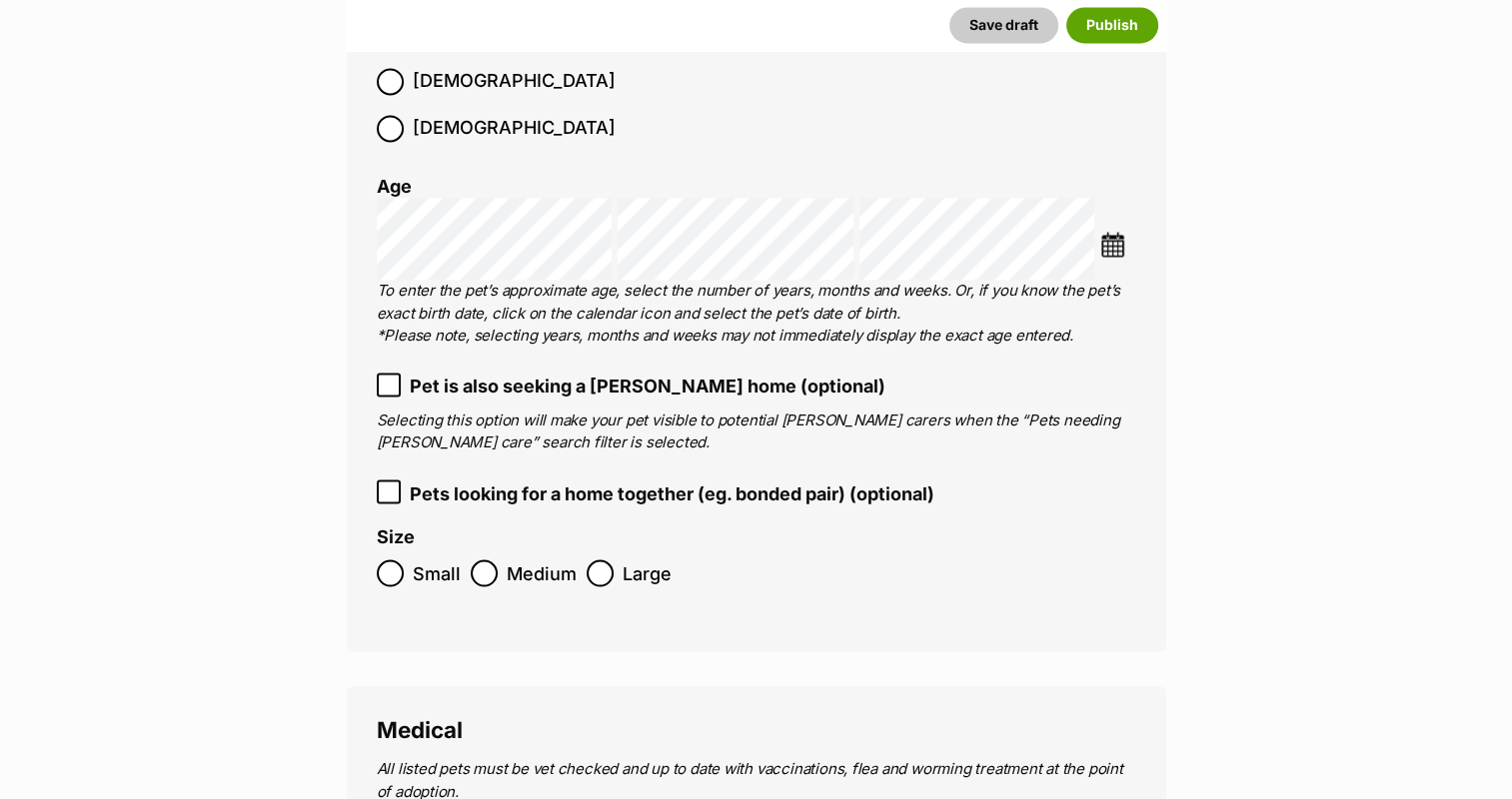 scroll, scrollTop: 2846, scrollLeft: 0, axis: vertical 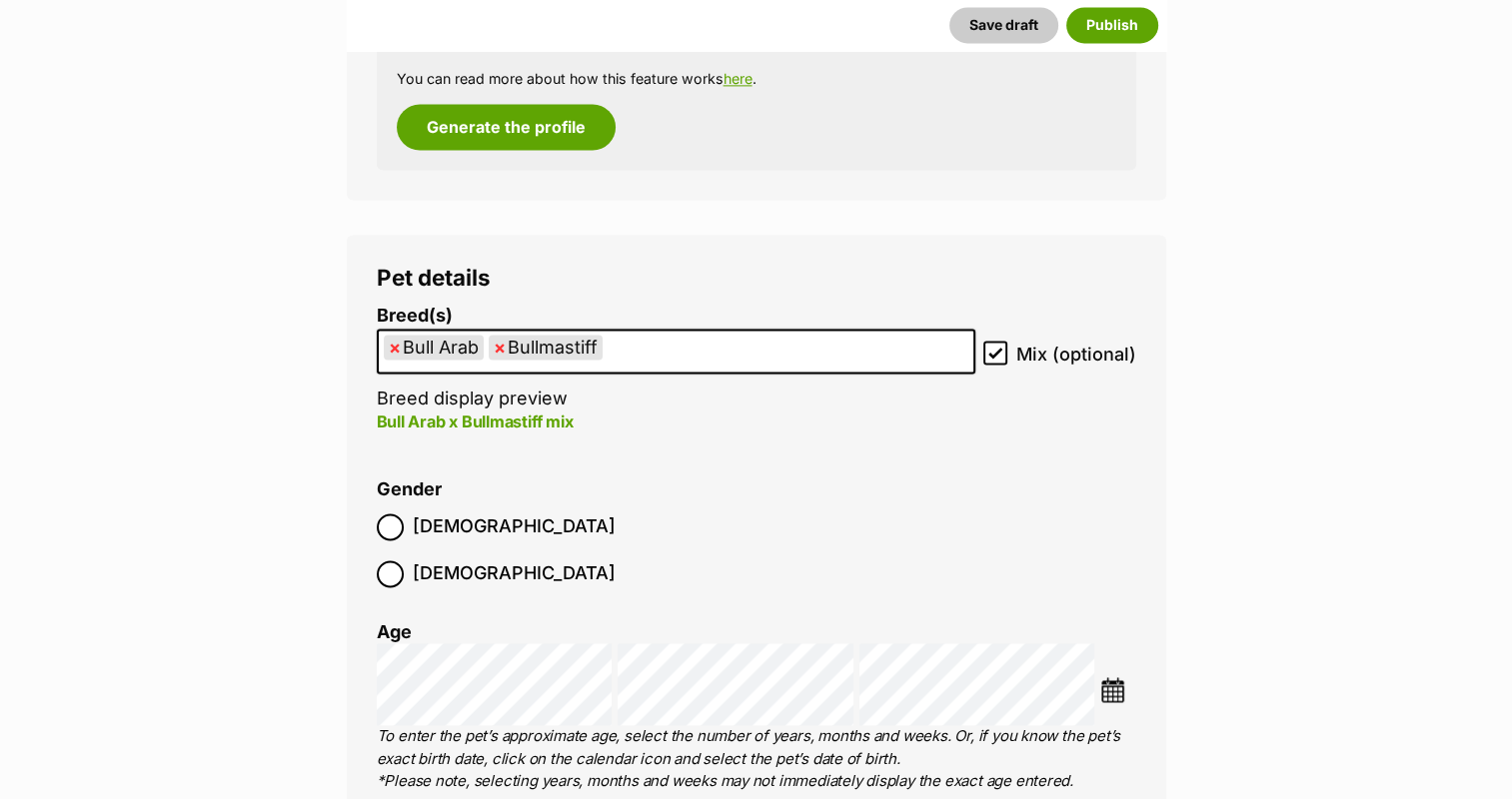 click at bounding box center (1112, 689) 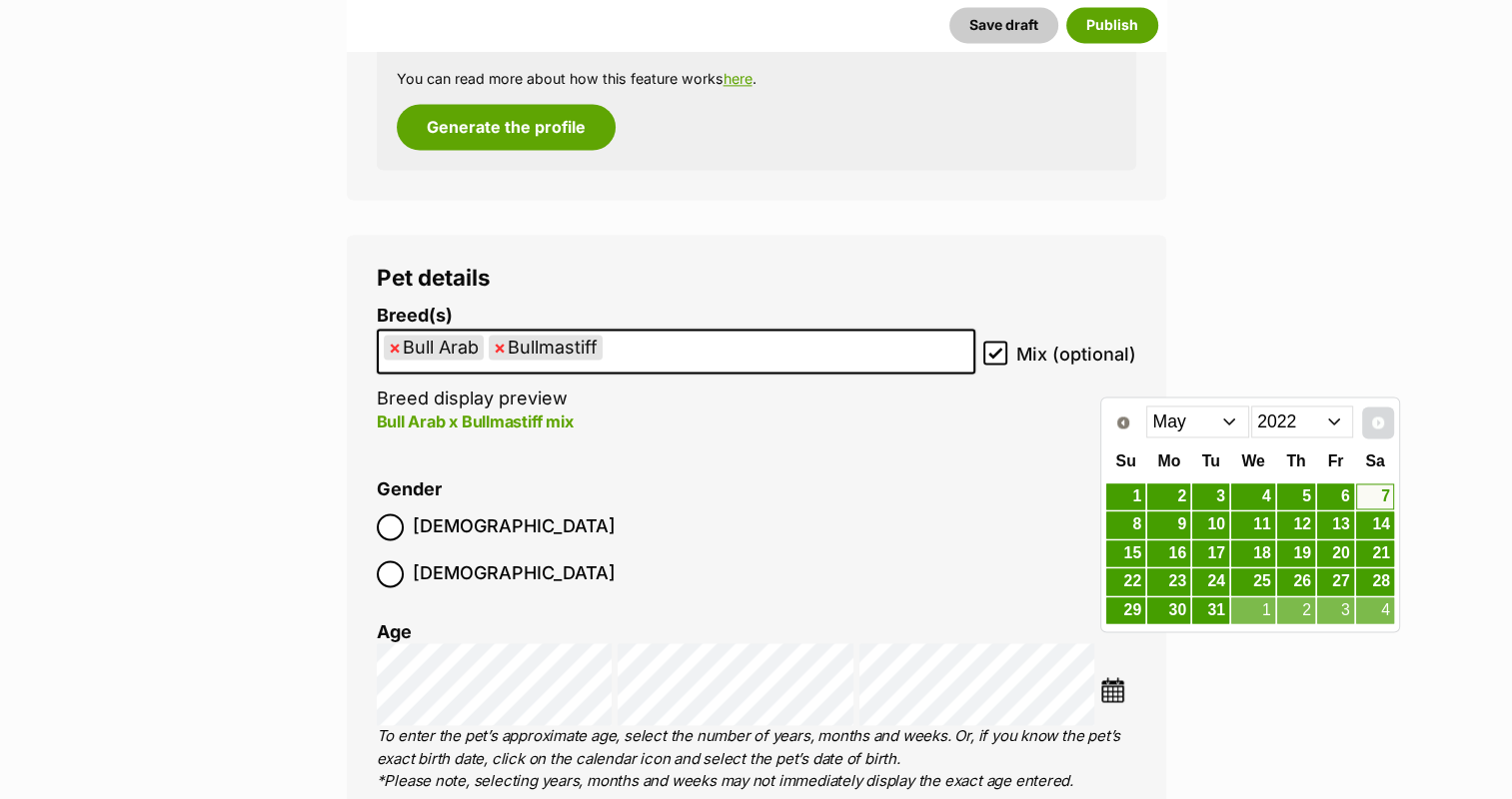 click on "Next" at bounding box center (1378, 422) 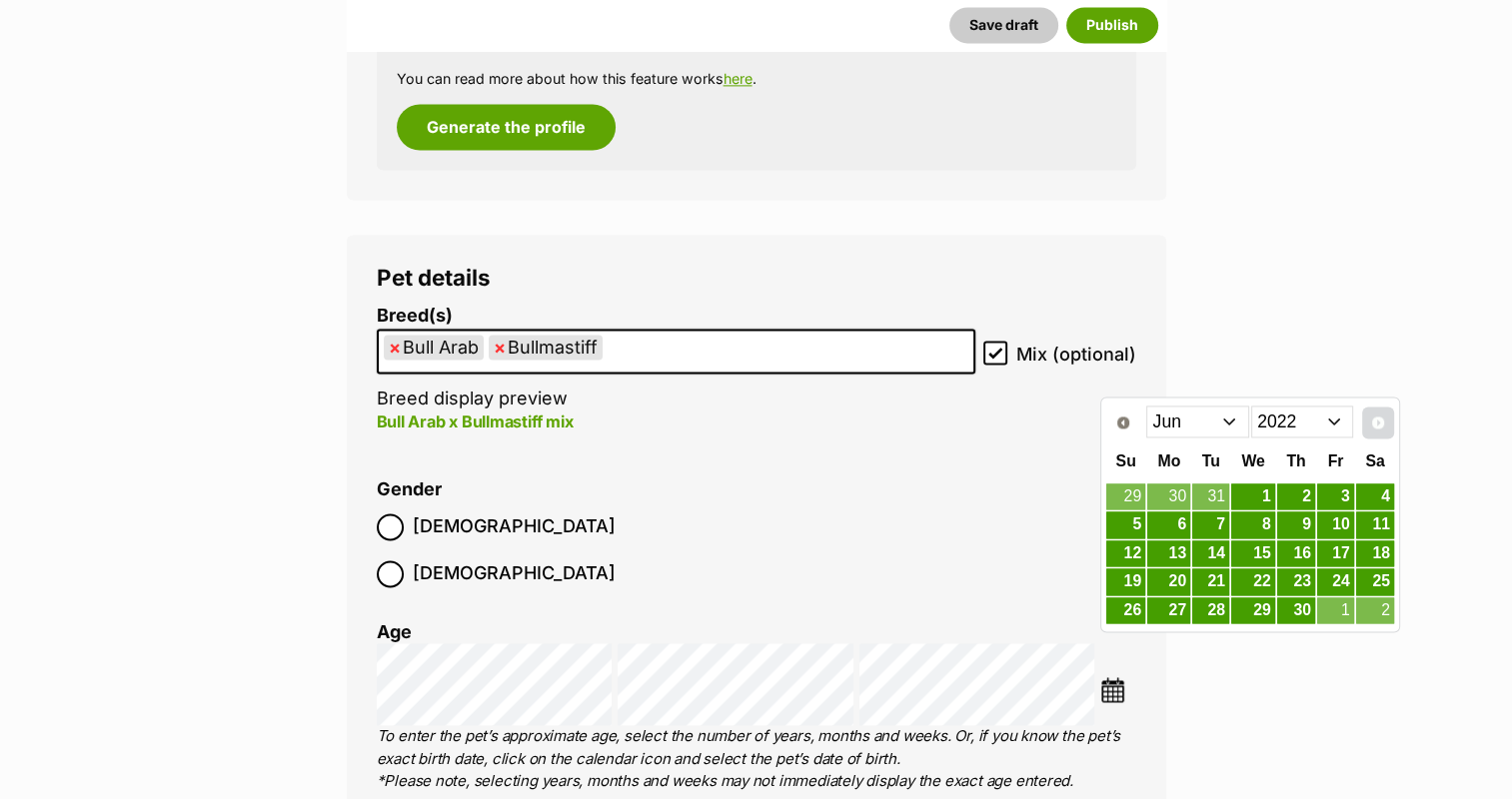 click on "Next" at bounding box center [1378, 422] 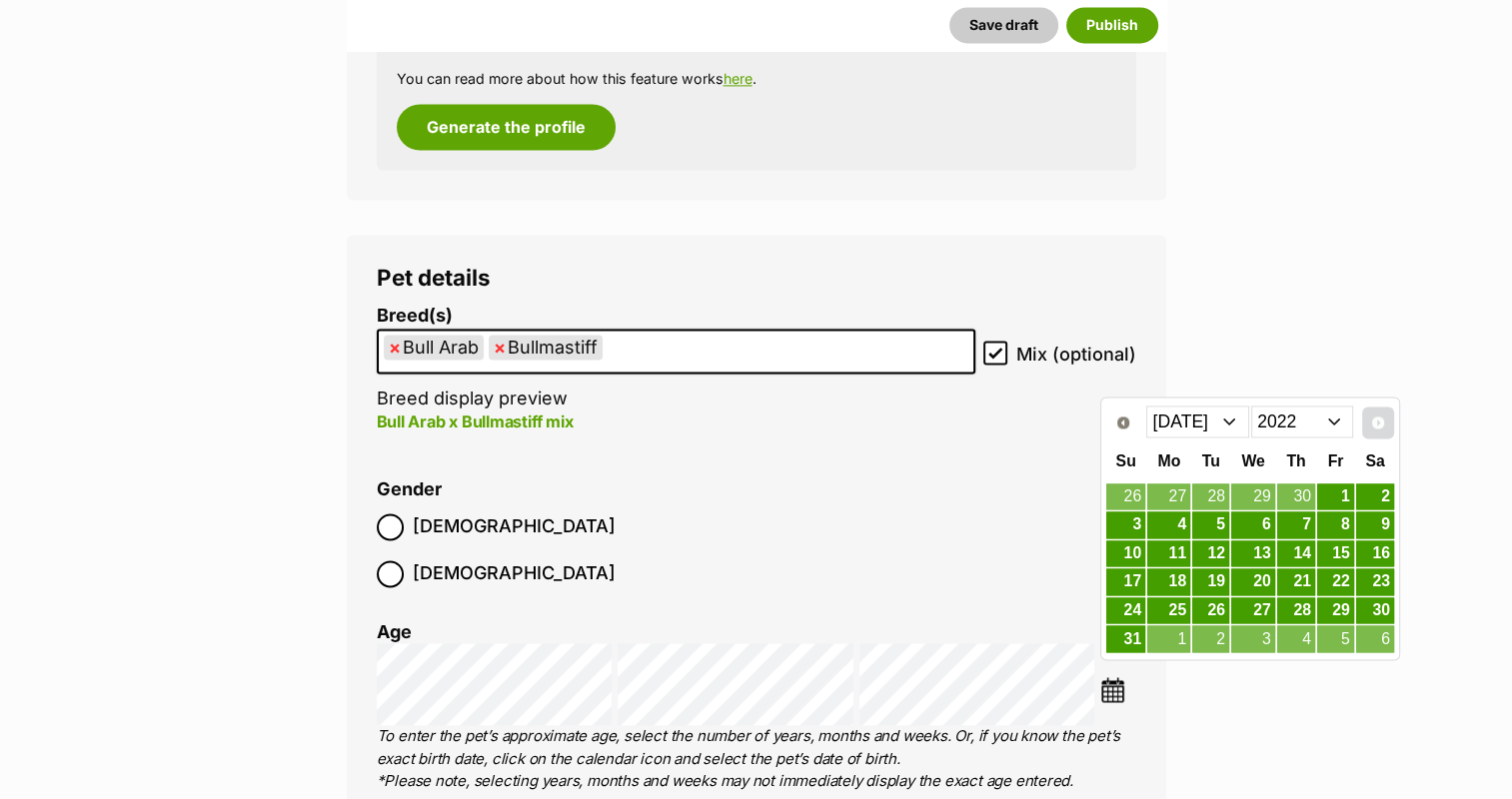 click on "Next" at bounding box center [1378, 422] 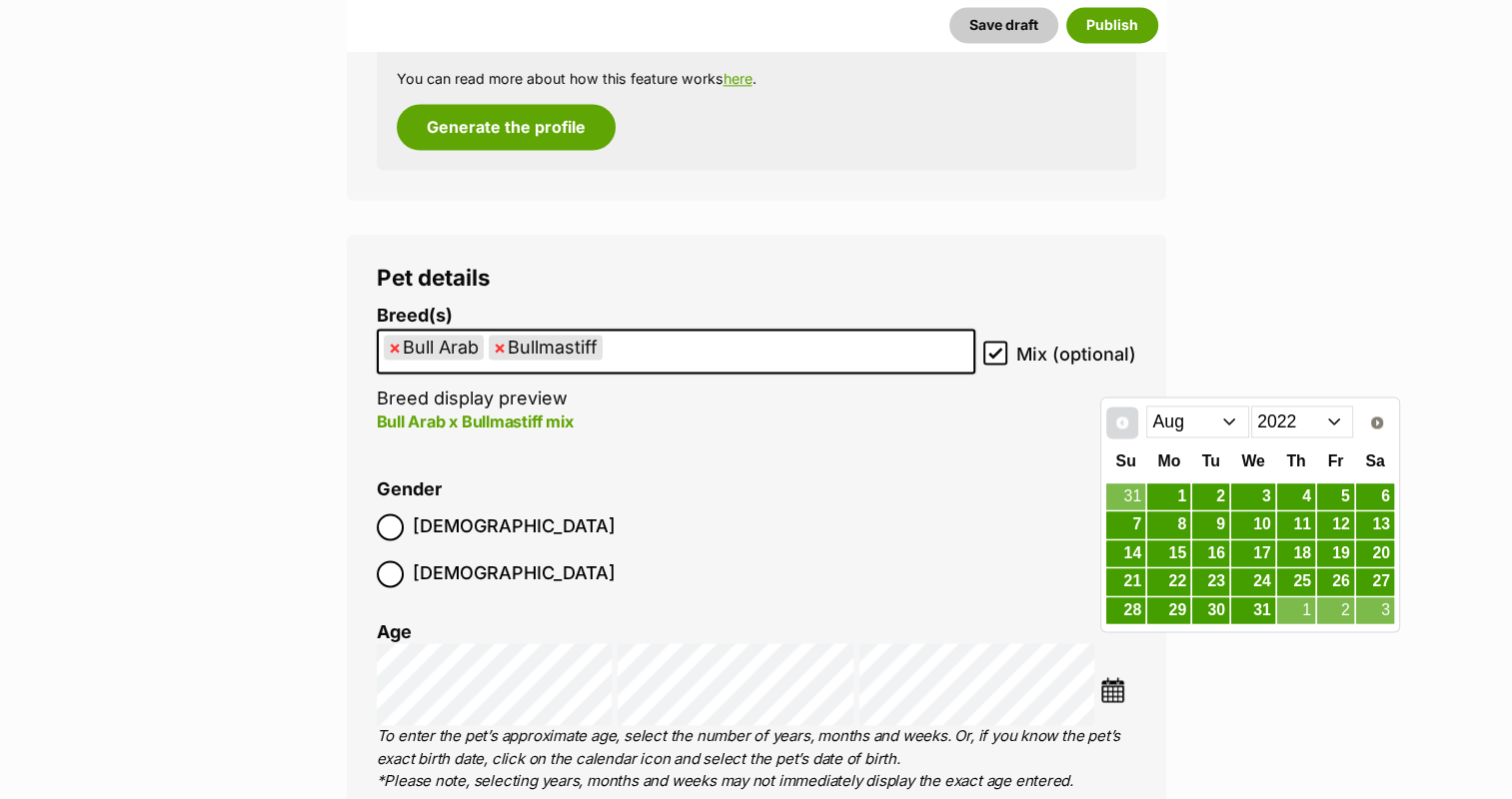 click on "Prev" at bounding box center [1122, 422] 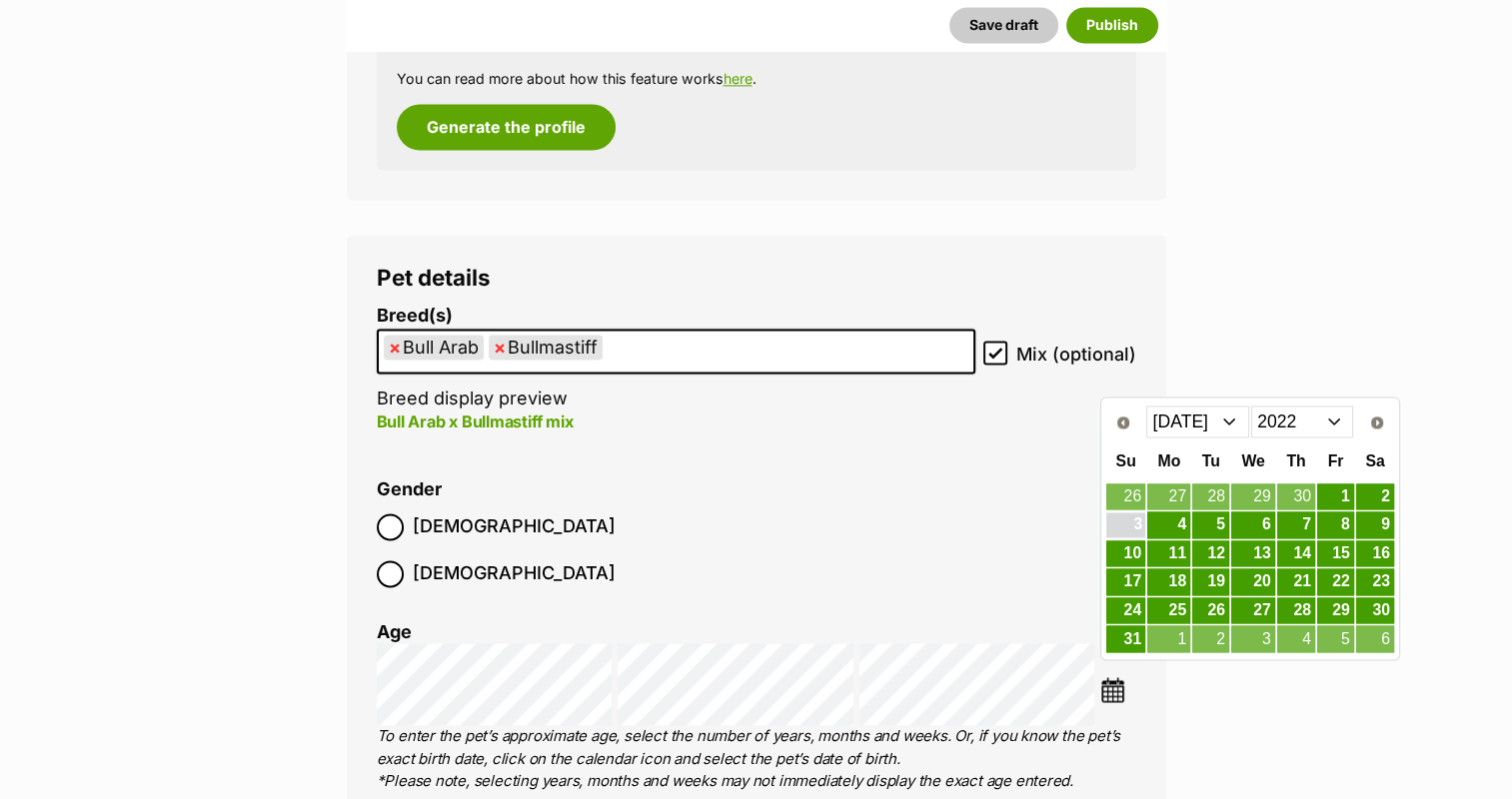click on "3" at bounding box center [1125, 524] 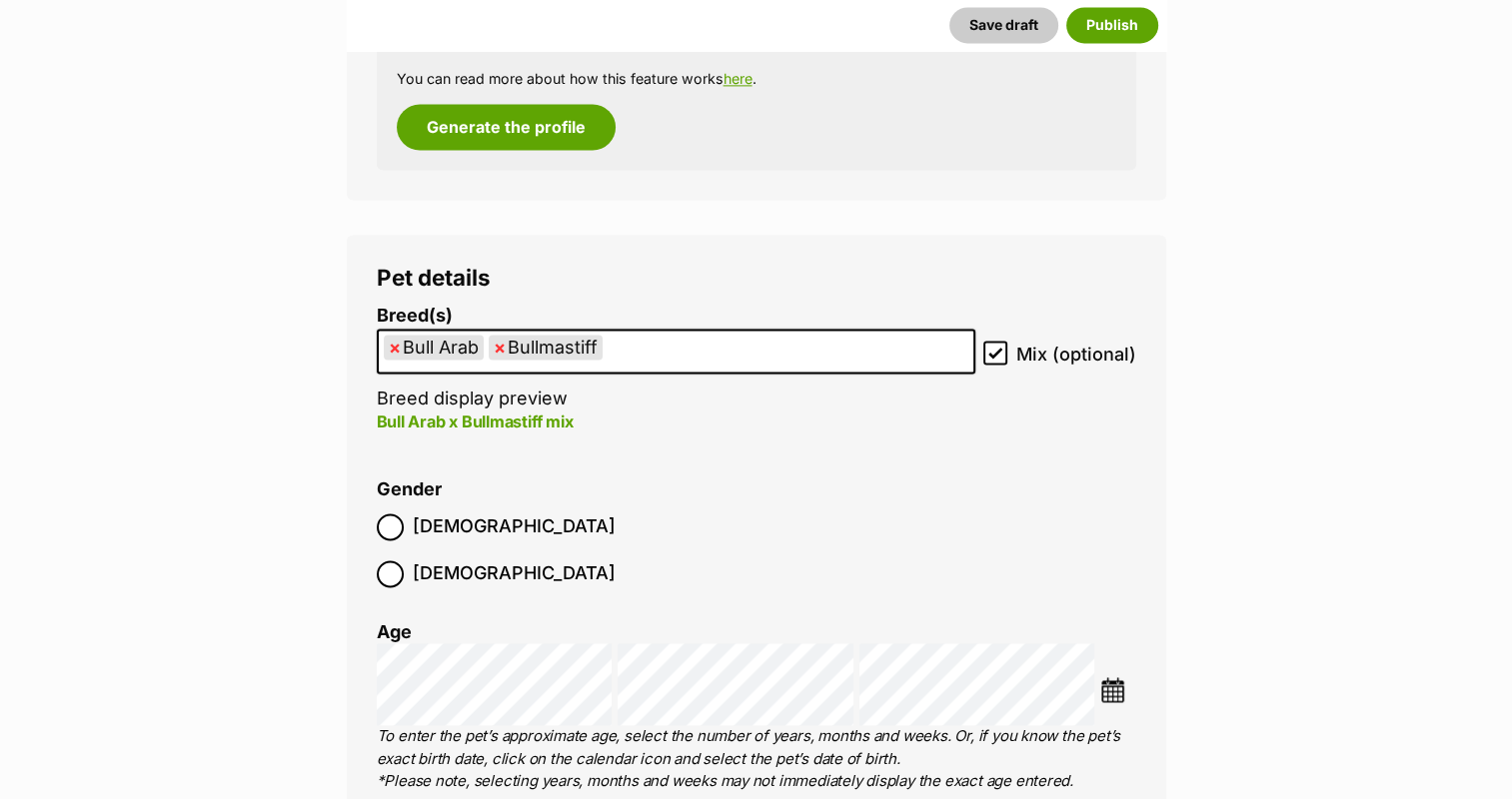 click on "×" at bounding box center (395, 347) 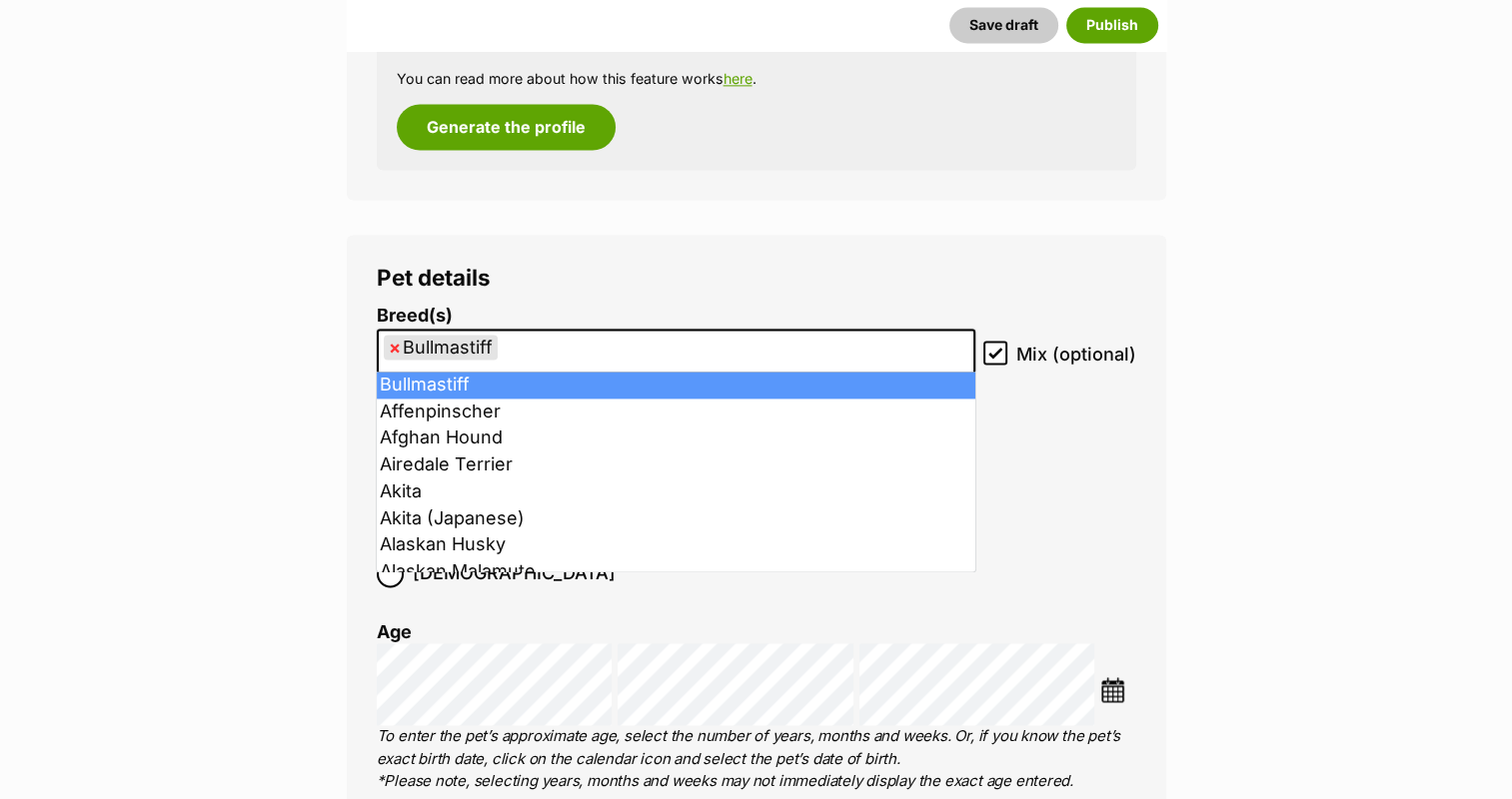 click on "× Bullmastiff" at bounding box center (676, 351) 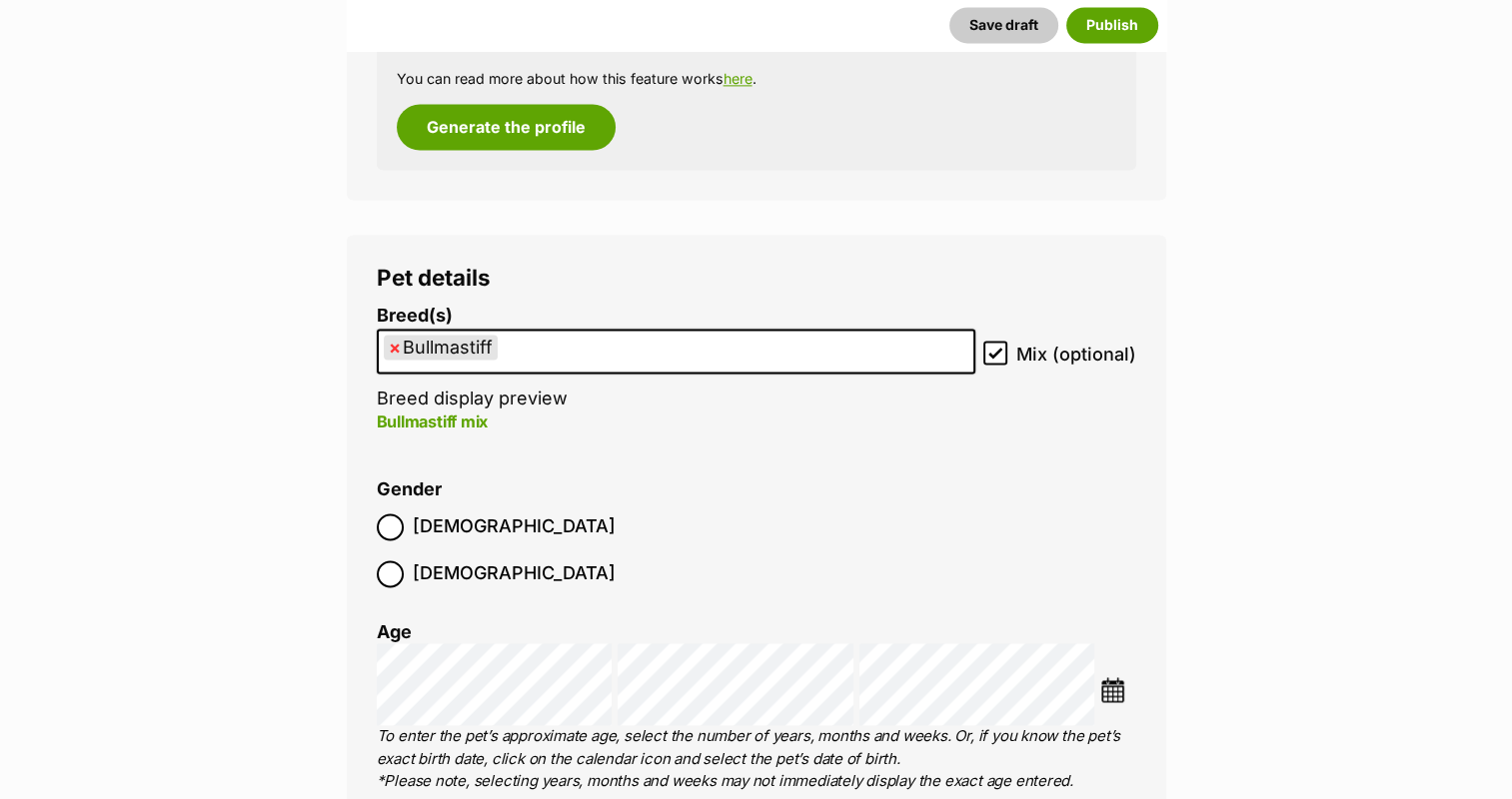 click on "× Bullmastiff" at bounding box center (676, 351) 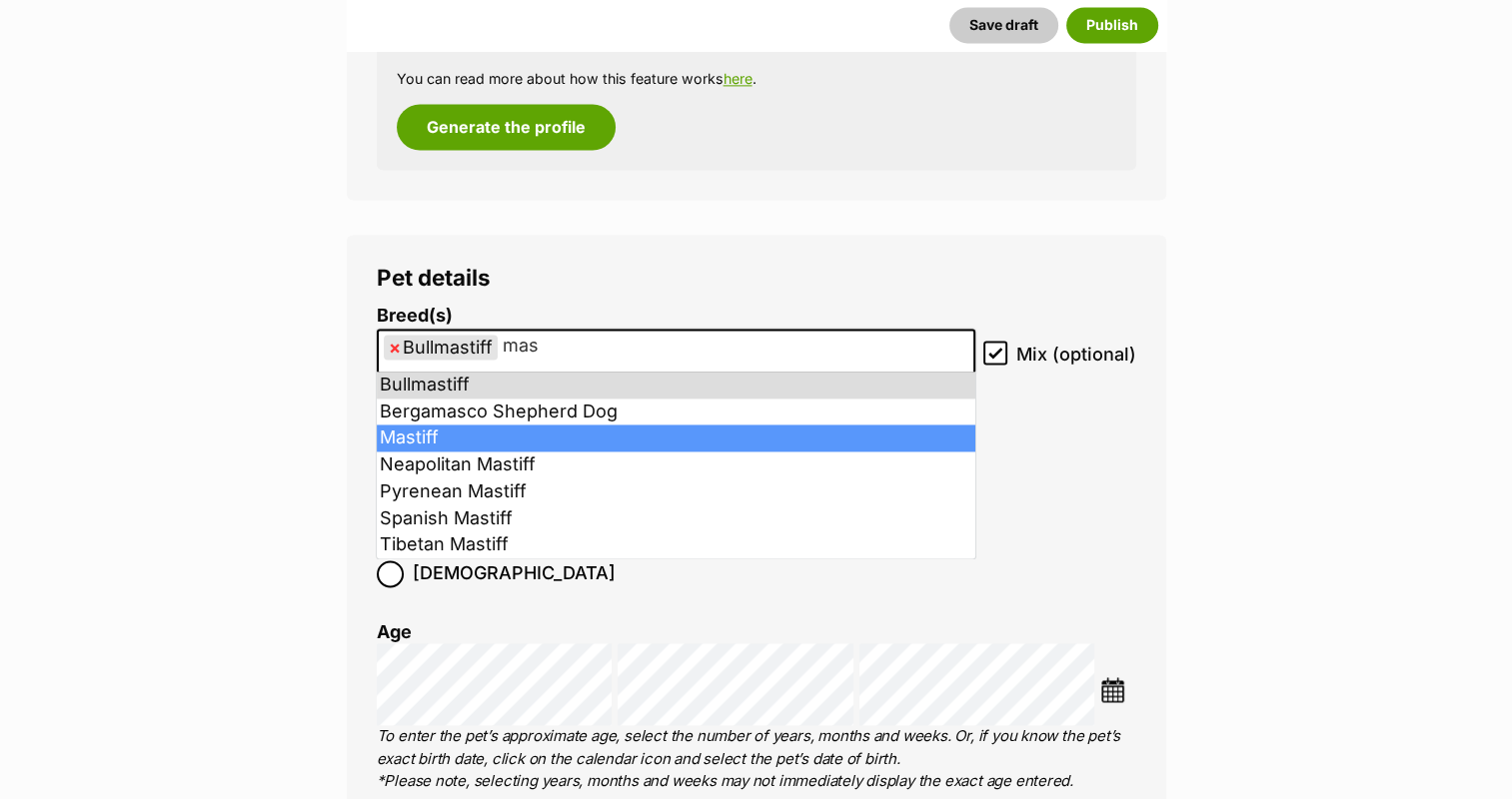 type on "mas" 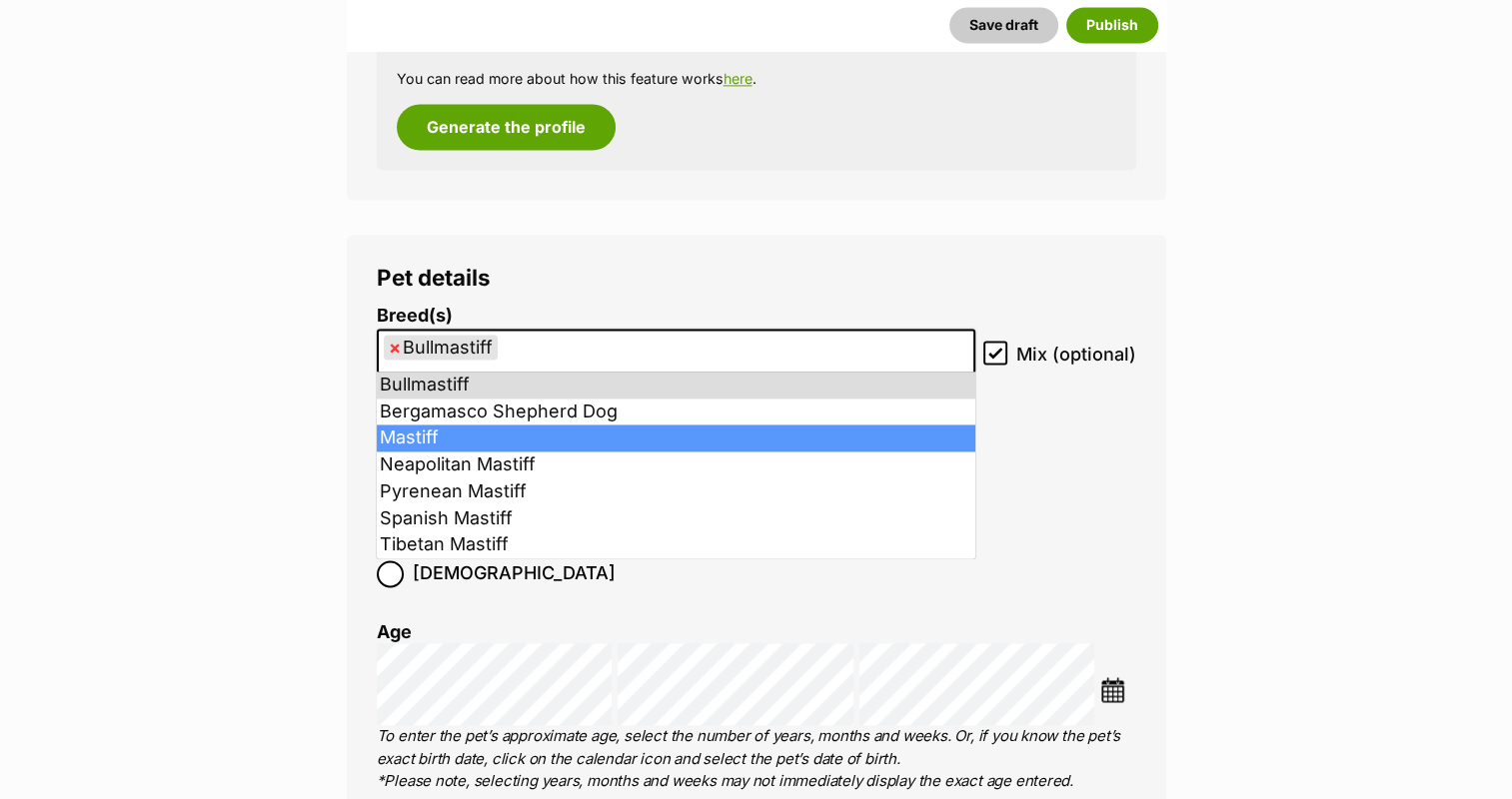 scroll, scrollTop: 21, scrollLeft: 0, axis: vertical 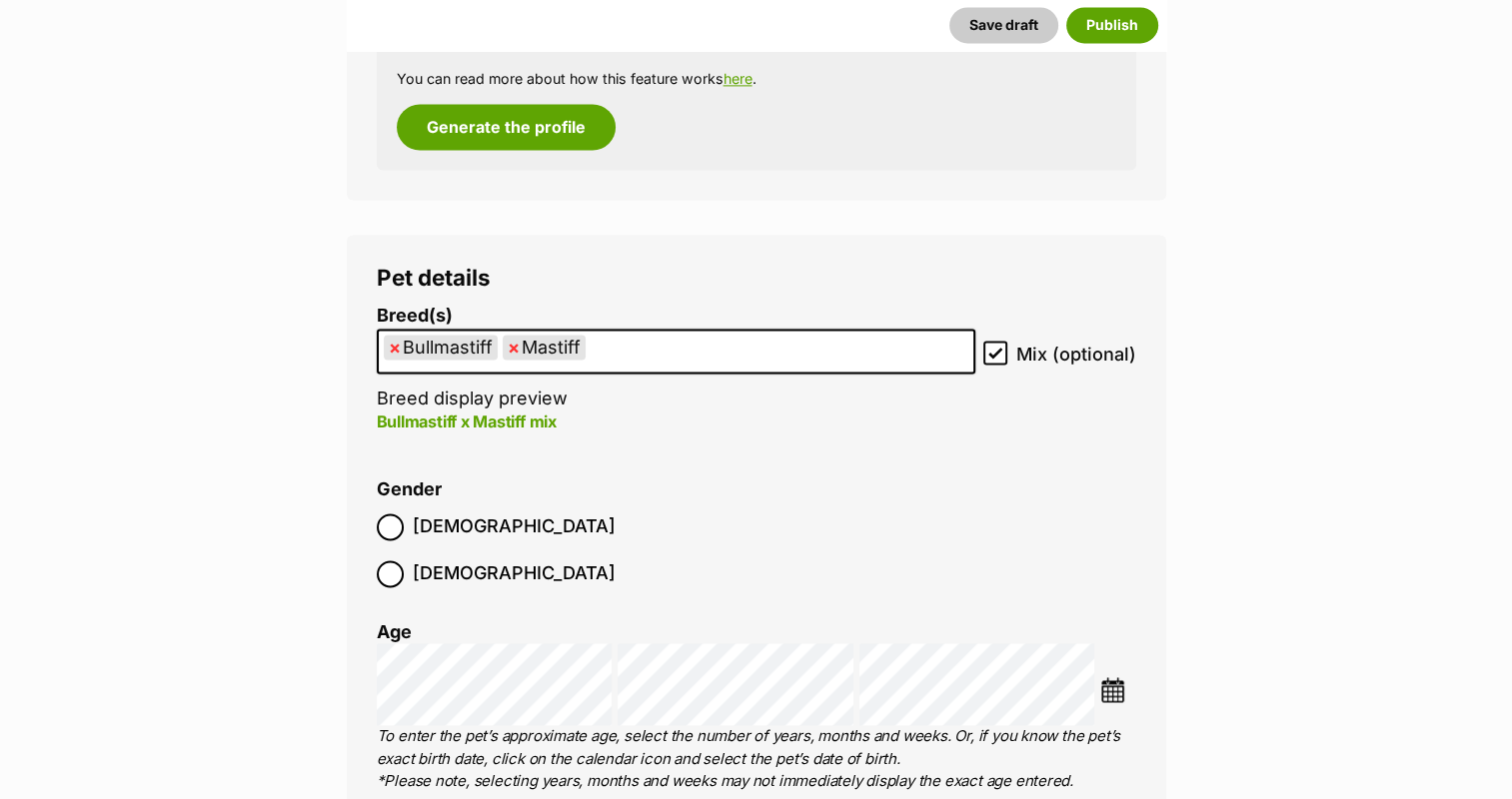 click on "×" at bounding box center [395, 347] 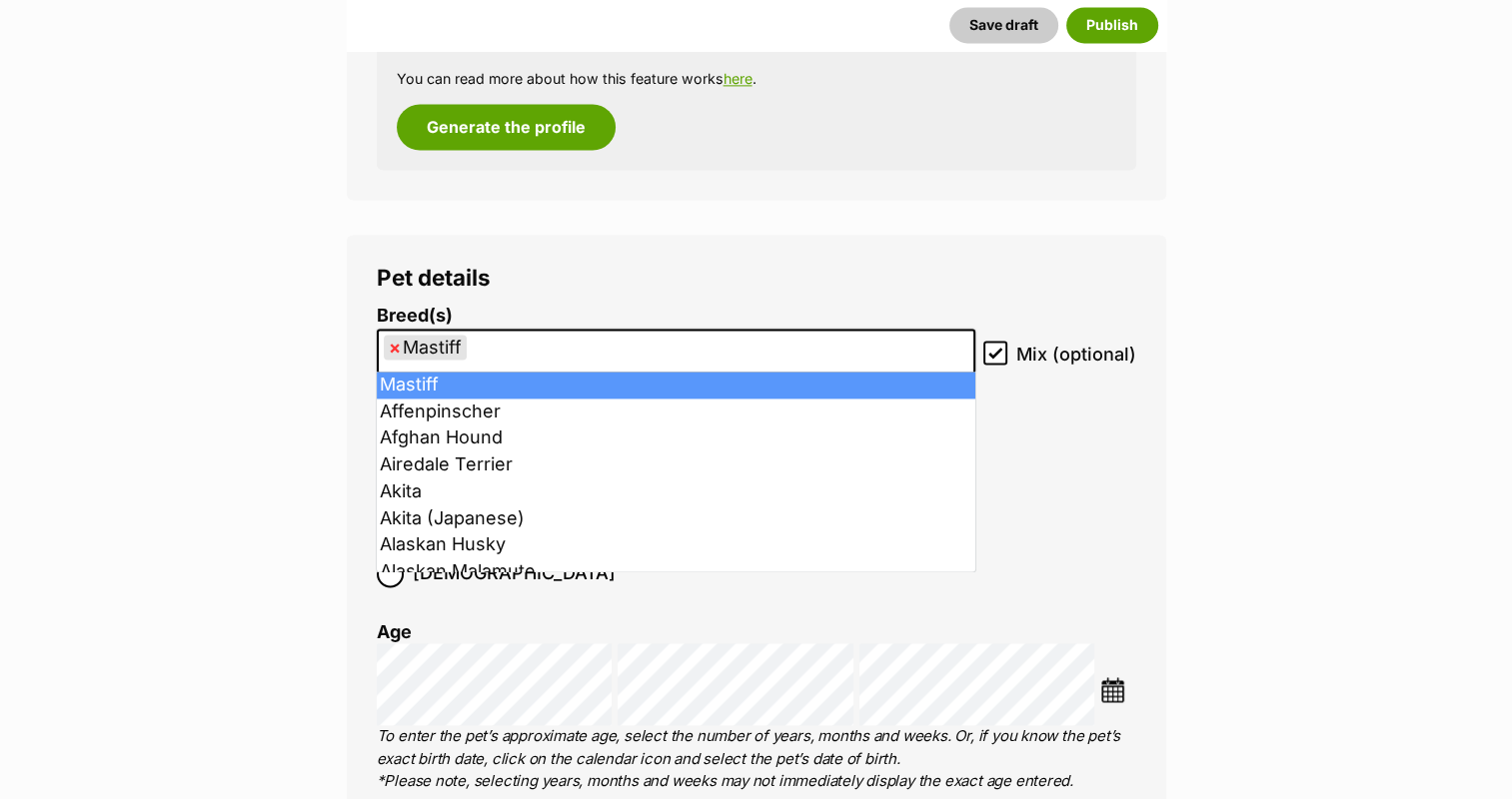click on "× Mastiff" at bounding box center [676, 351] 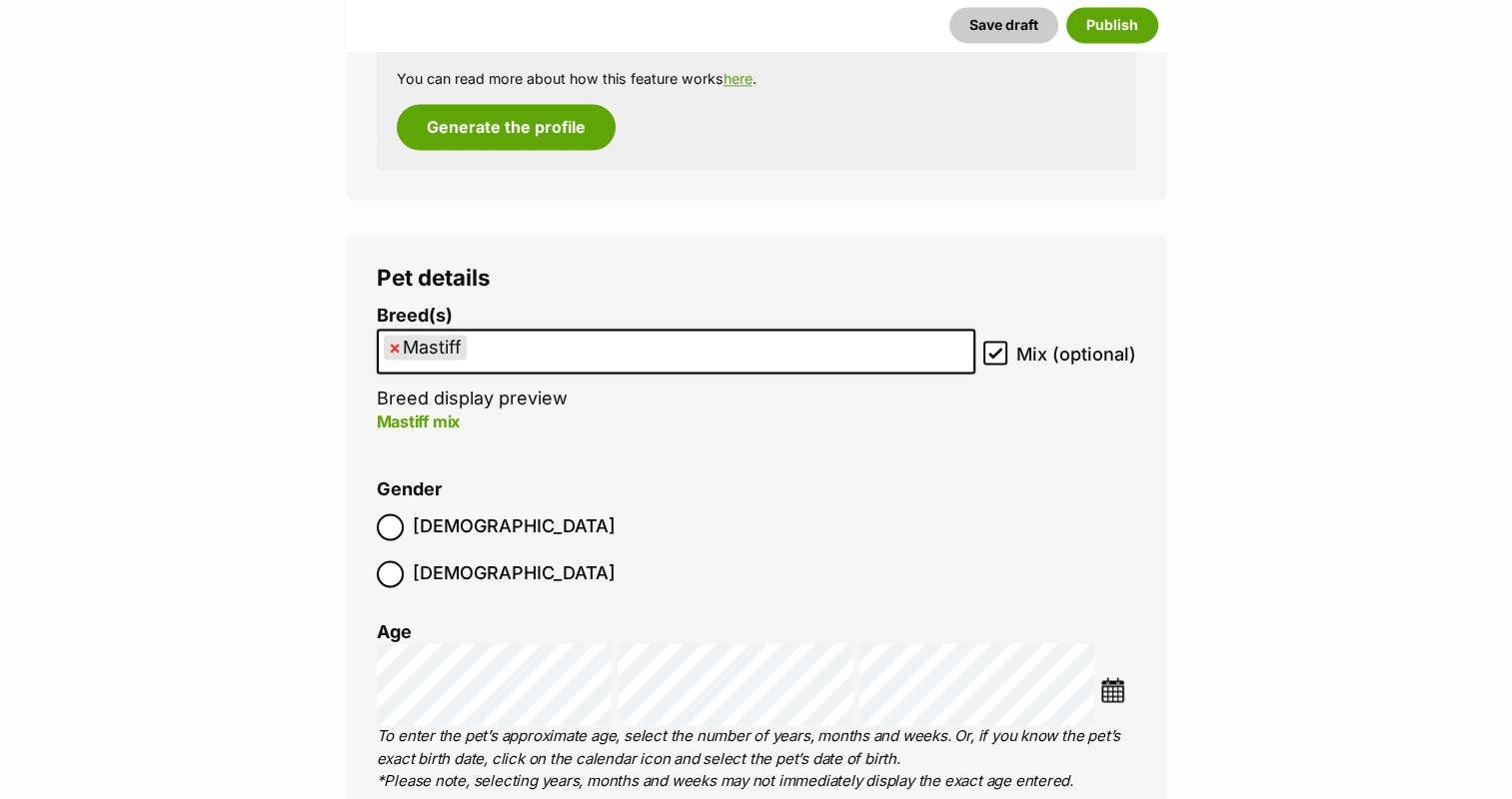 click on "× Mastiff" at bounding box center [676, 351] 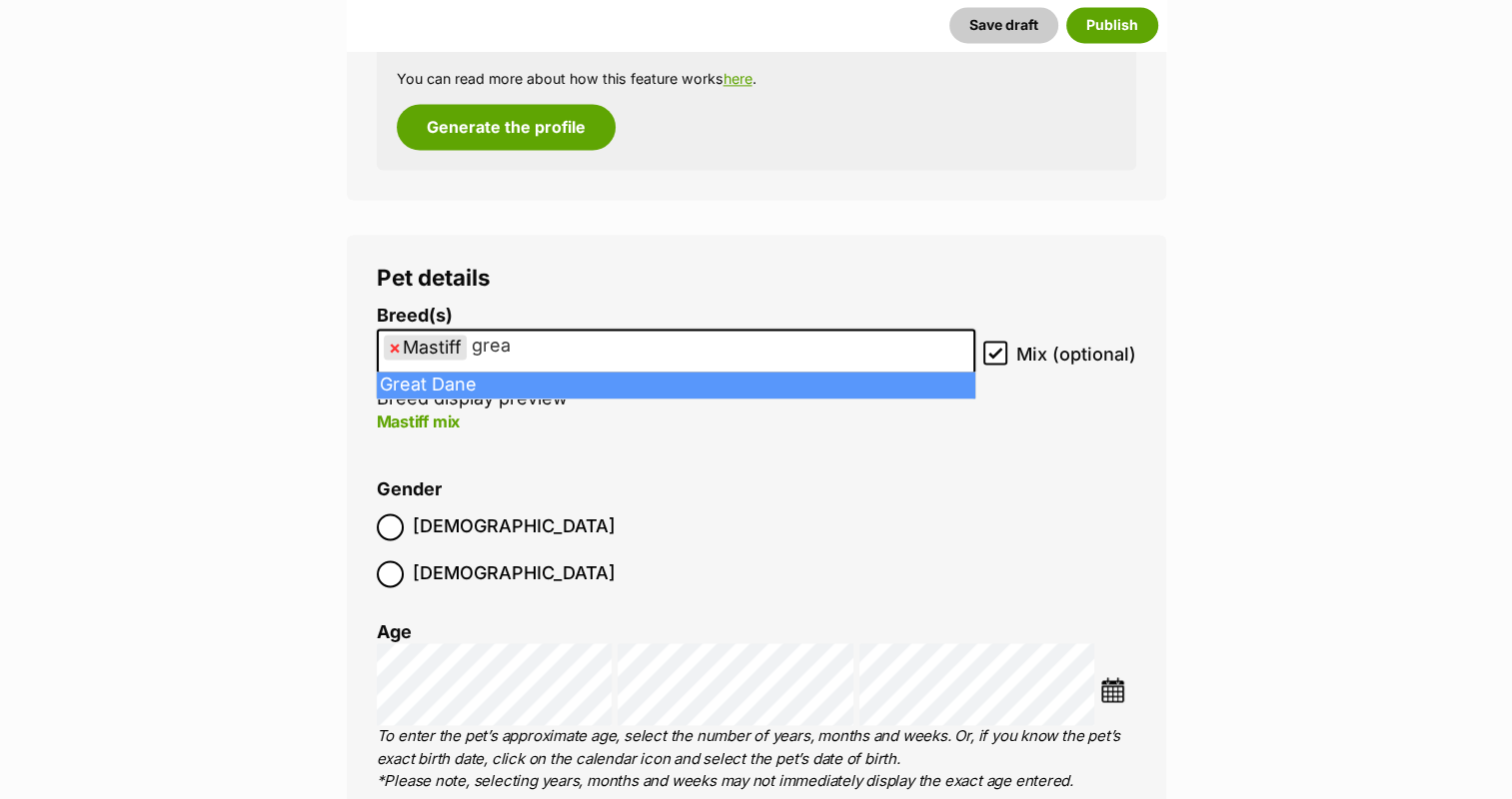 type on "grea" 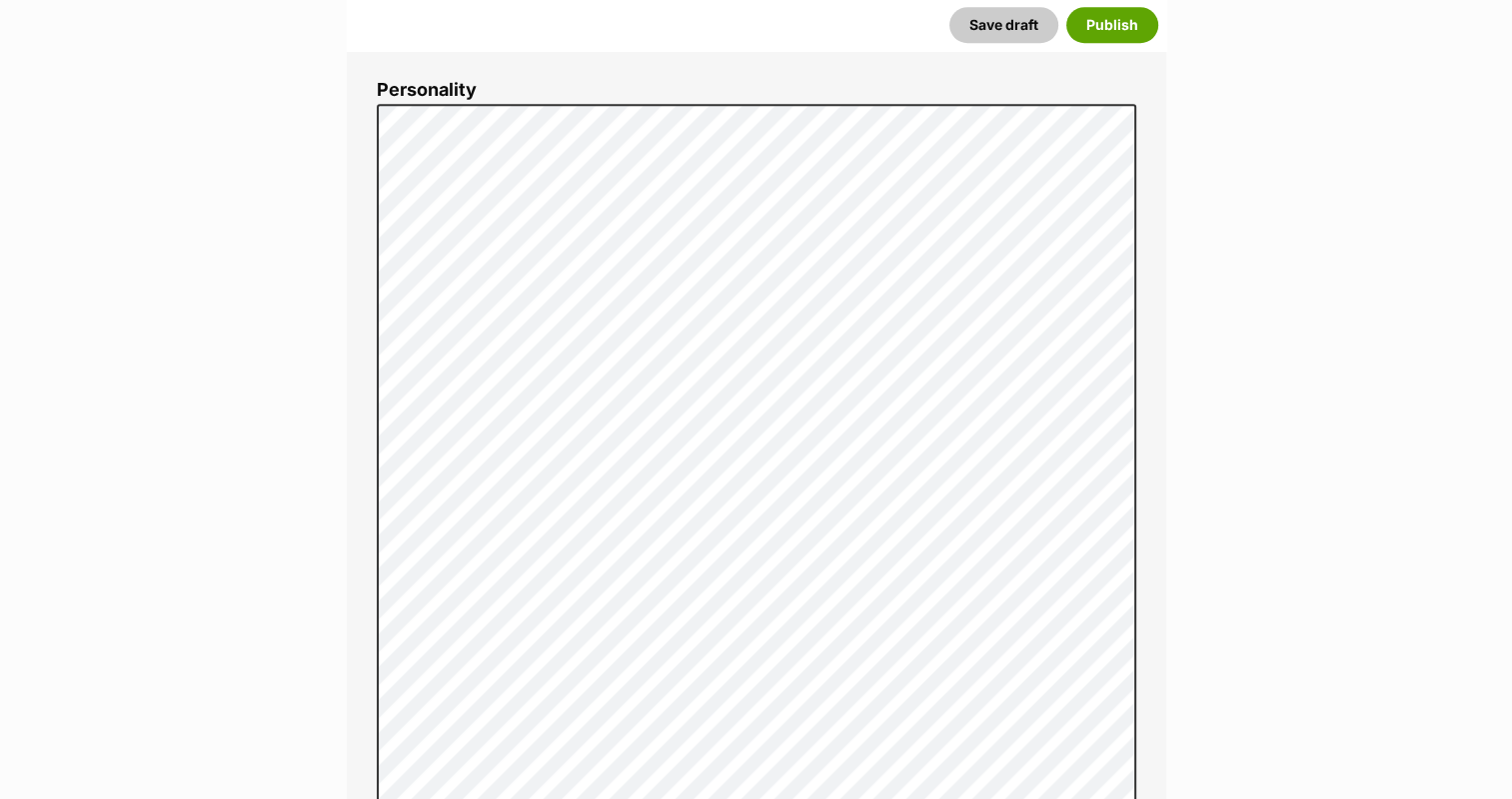 scroll, scrollTop: 1149, scrollLeft: 0, axis: vertical 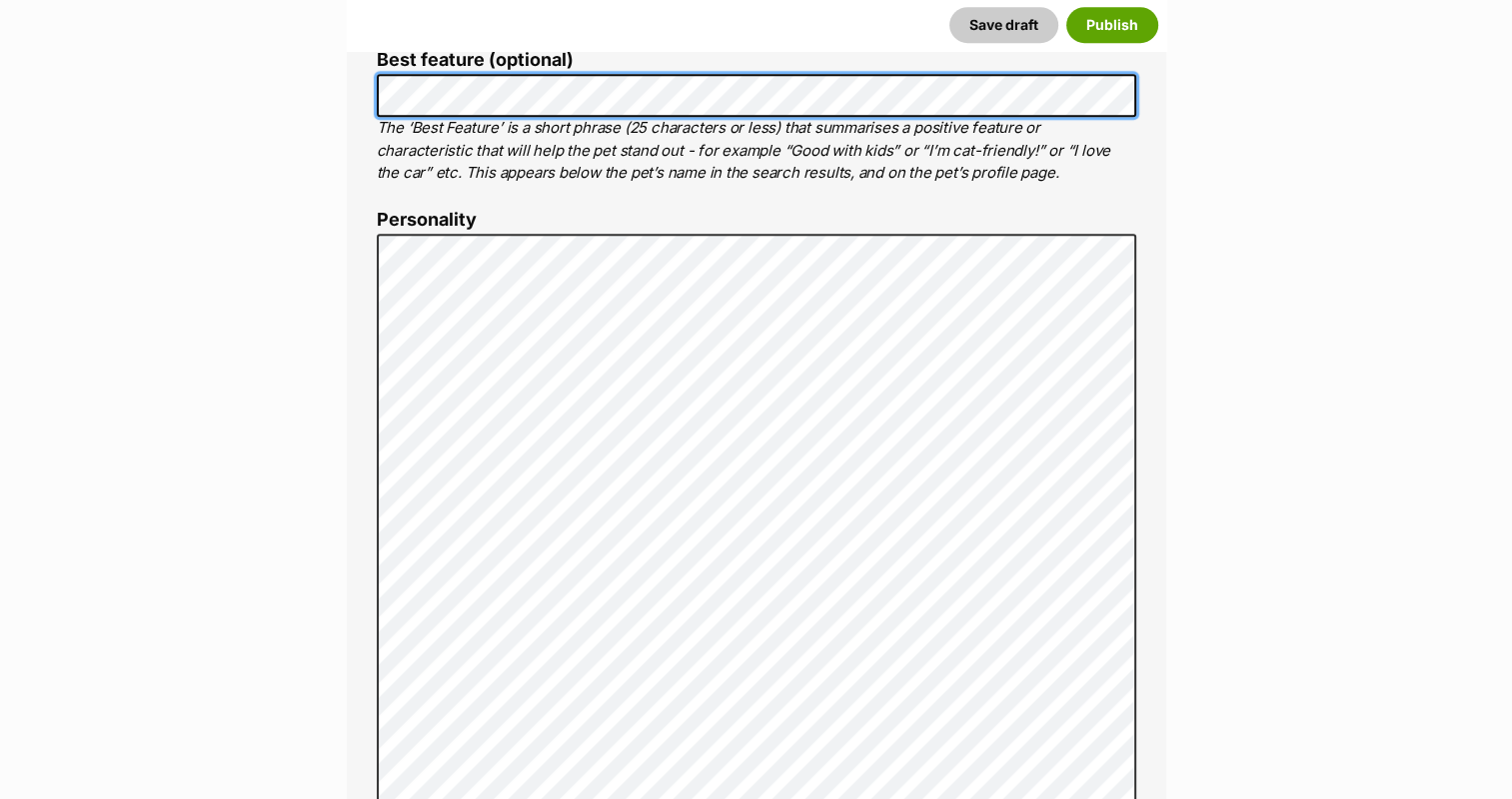 click on "Skip to main content
Log in to favourite this pet
Log in
Or sign up
Search PetRescue
Search for a pet, rescue group or article
Please select PetRescue ID
Pet name
Group
Article
Go
E.g. enter a pet's id into the search.
E.g. enter a pet's name into the search.
E.g. enter a rescue groups's name.
E.g. enter in a keyword to find an article.
New feature: draft mode
Draft mode will enable you to start creating a pet’s profile and save it as a draft that won’t yet be viewable to the public. This feature has been created to help empower folks in your organisation to easily work together to create pet listings, and save time for the important, life-saving things!
You can start using draft mode now, or you can learn more about this new feature in our
member article .
Get started on your pet profile now!
Log in to set up alerts
Log in" at bounding box center [756, 4015] 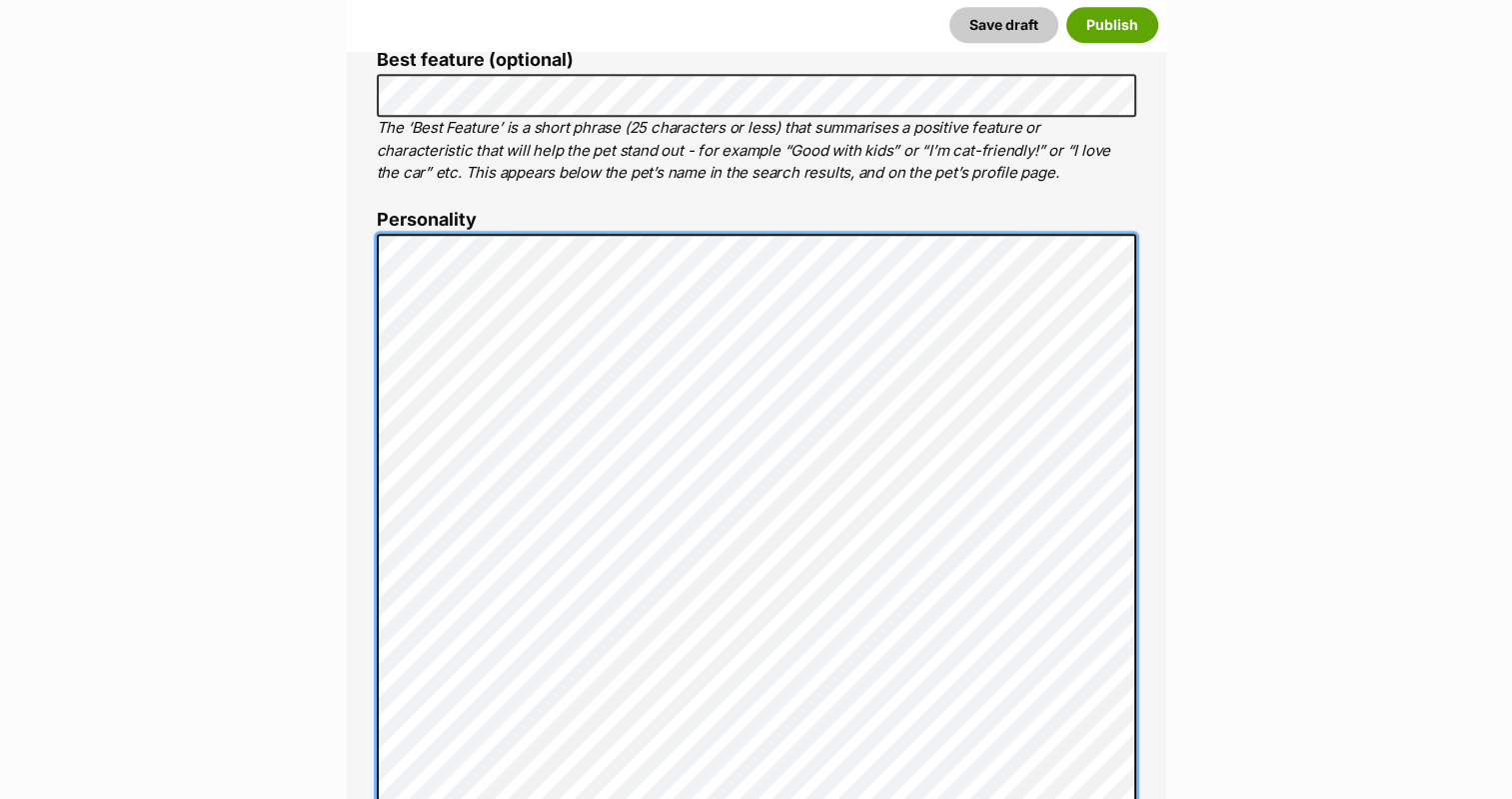 click on "About This Pet Name
Henlo there, it looks like you might be using the pet name field to indicate that this pet is now on hold - we recommend updating the status to on hold from the listing page instead!
Every pet deserves a name. If you don’t know the pet’s name, make one up! It can be something simple and sweet like ‘Fluffy’, or get creative and have some fun with it. A name helps potential adopters connect with the pet.
Species Dog
Best feature (optional)
The ‘Best Feature’ is a short phrase (25 characters or less) that summarises a positive feature or characteristic that will help the pet stand out - for example “Good with kids” or “I’m cat-friendly!” or “I love the car” etc. This appears below the pet’s name in the search results, and on the pet’s profile page.
Personality 5991  characters remaining
How to write a great pet profile  for more tips and our  Pet Listing Rules  for more info.
Generate a profile using AI
Beta
." at bounding box center [756, 852] 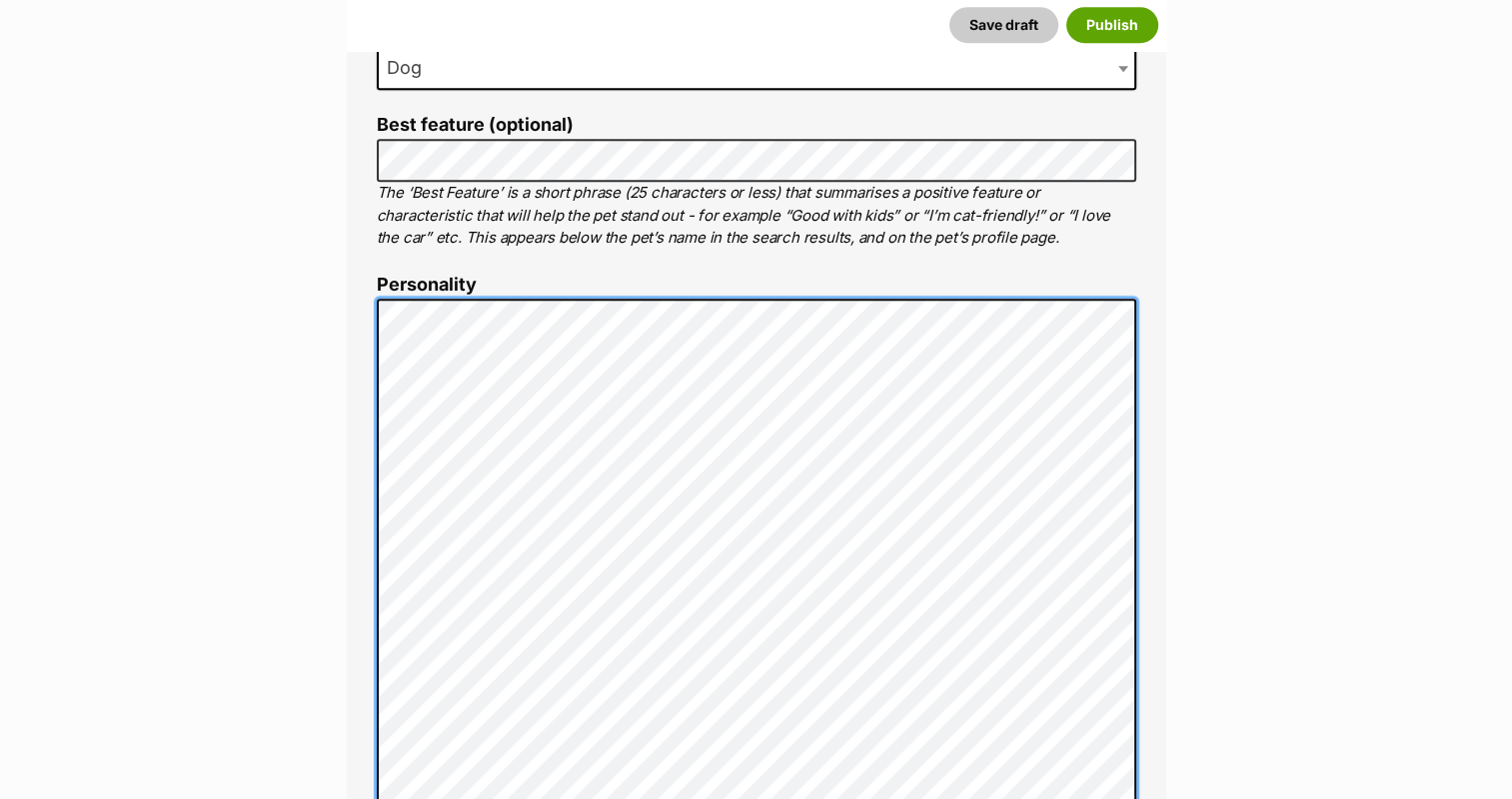 scroll, scrollTop: 949, scrollLeft: 0, axis: vertical 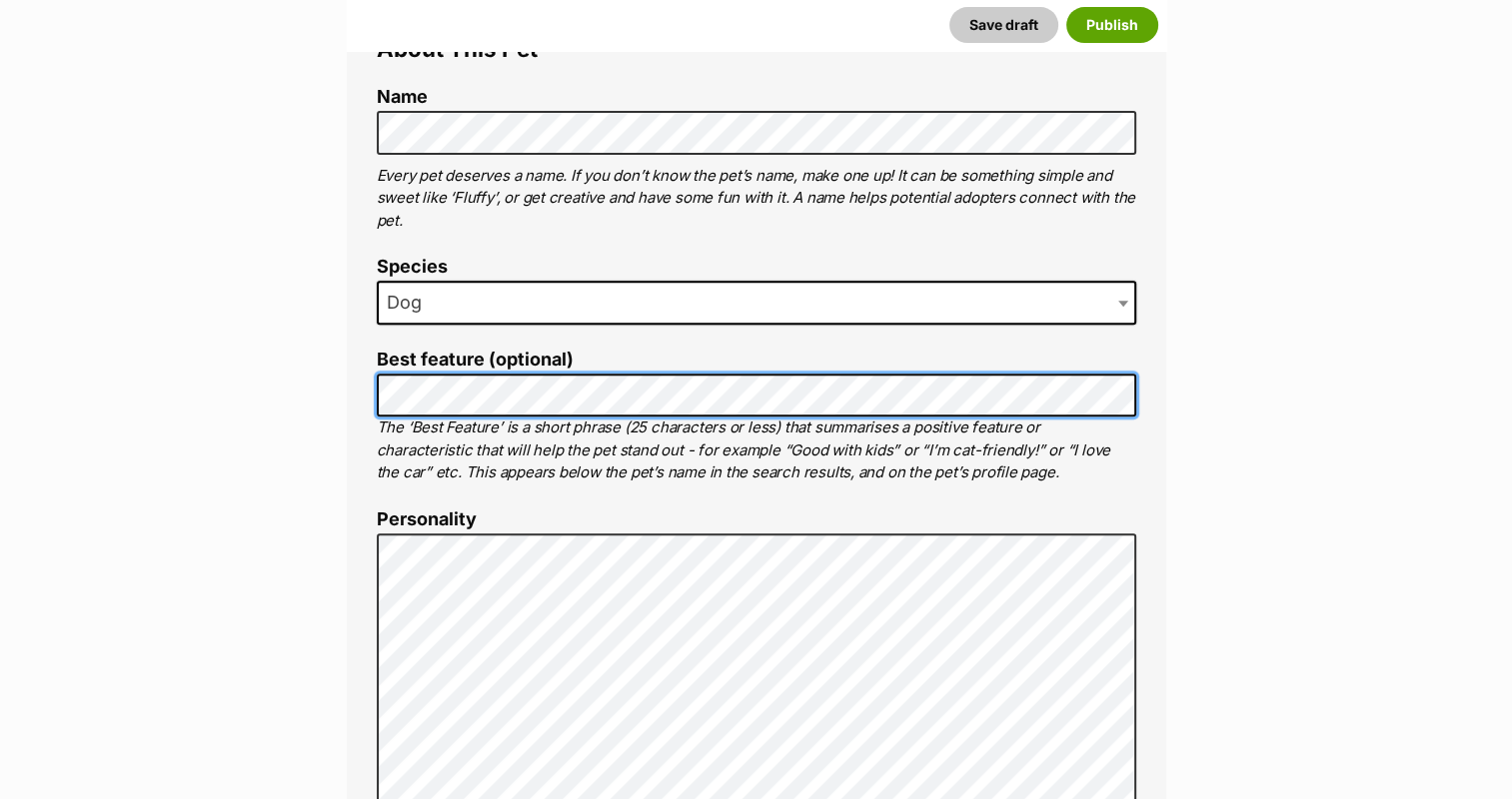 click on "New listing
Listing owner Choose an owner Lynda Smith
The owner of the pet listing is able to edit the listing and manage enquiries with potential adopters. Note:
Group Admins
are also able to edit this pet listing and manage all it's enquiries.
Any time this pet receives new enquiries or messages from potential adopters, we'll also send you an email notification. Members can opt out of receiving these emails via their
notification settings .
About This Pet Name
Henlo there, it looks like you might be using the pet name field to indicate that this pet is now on hold - we recommend updating the status to on hold from the listing page instead!
Every pet deserves a name. If you don’t know the pet’s name, make one up! It can be something simple and sweet like ‘Fluffy’, or get creative and have some fun with it. A name helps potential adopters connect with the pet.
Species Dog
Best feature (optional)
Personality 6093  characters remaining" at bounding box center [756, 3890] 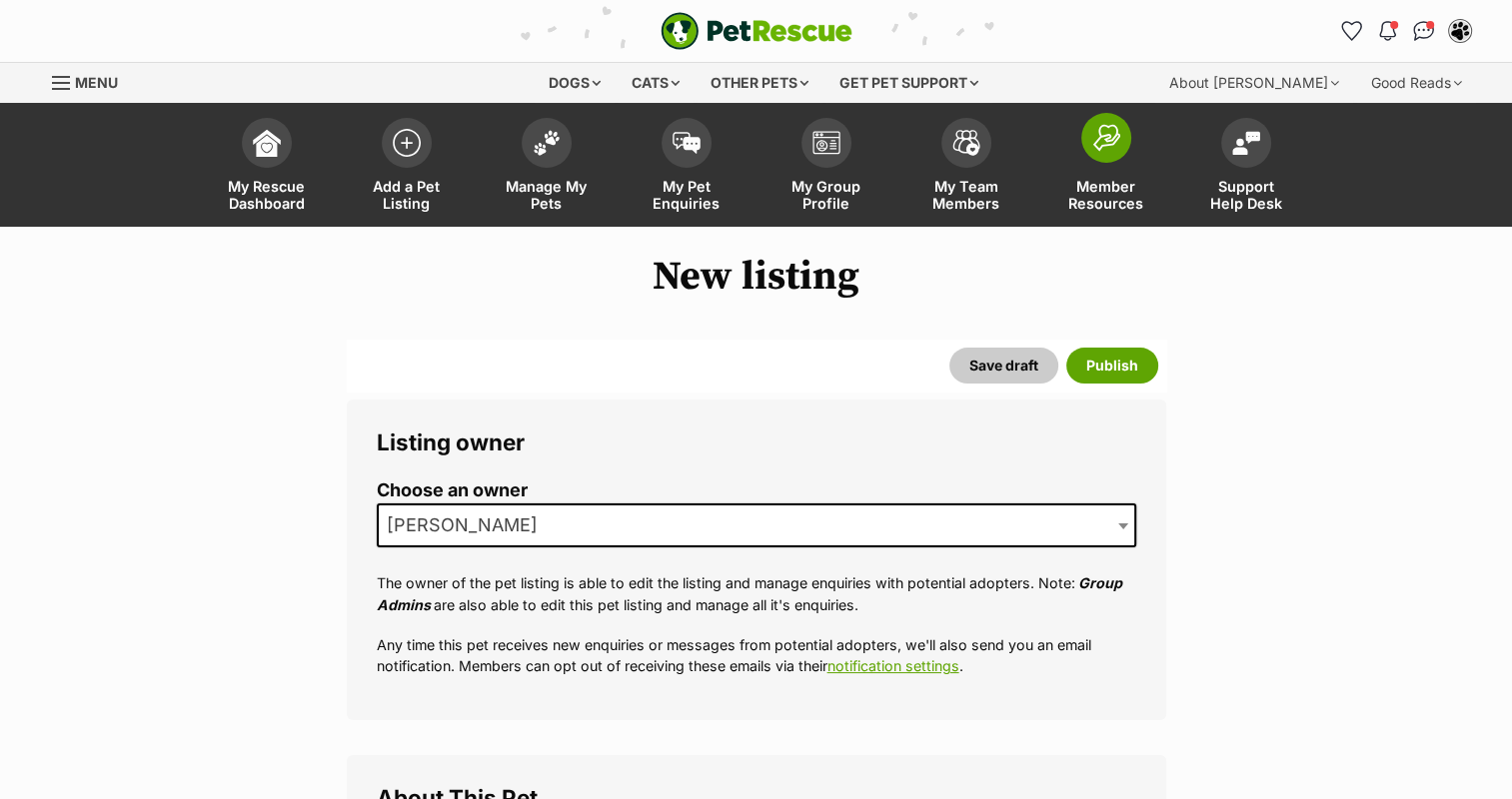 scroll, scrollTop: 0, scrollLeft: 0, axis: both 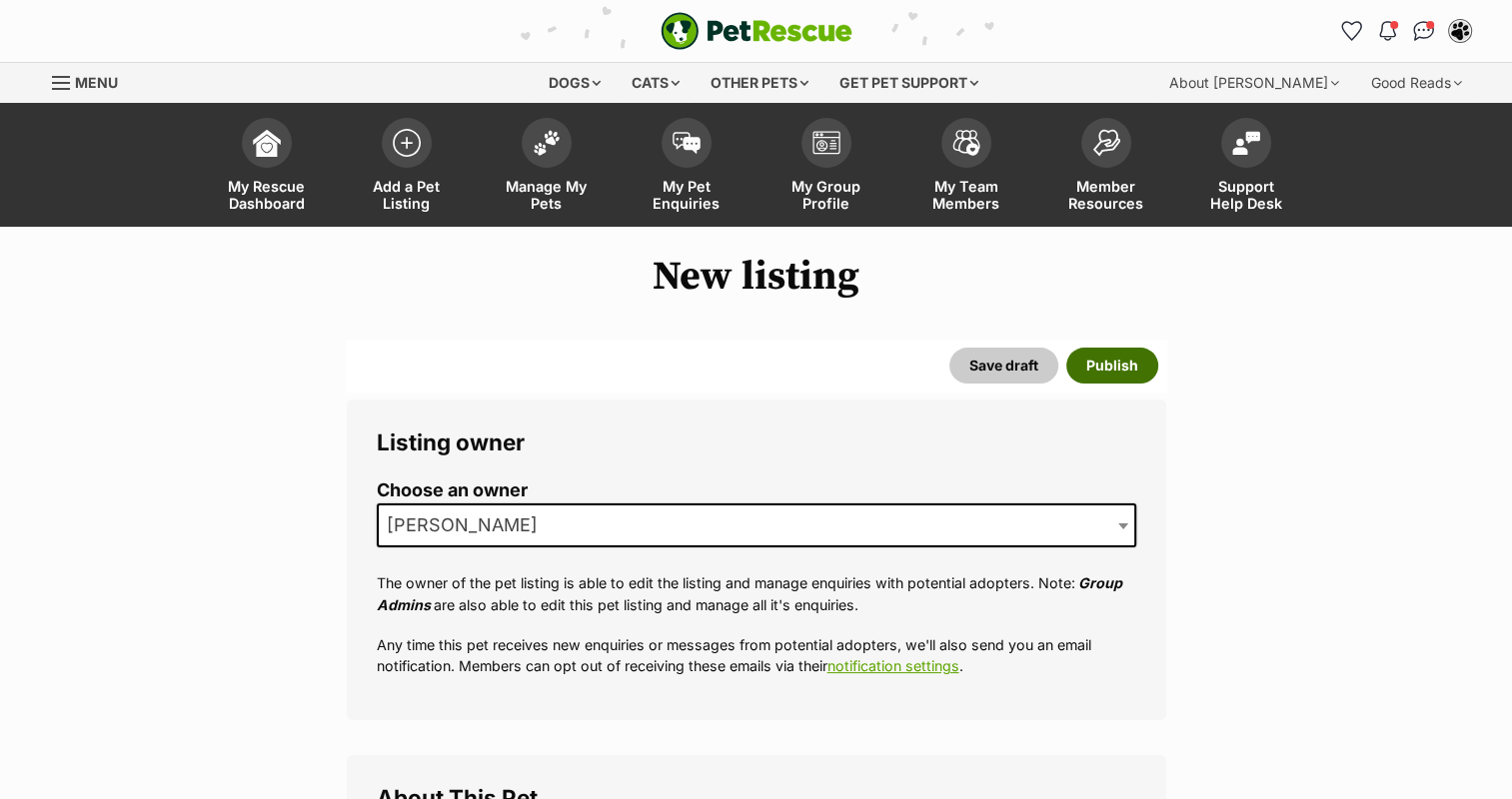 click on "Publish" at bounding box center (1112, 366) 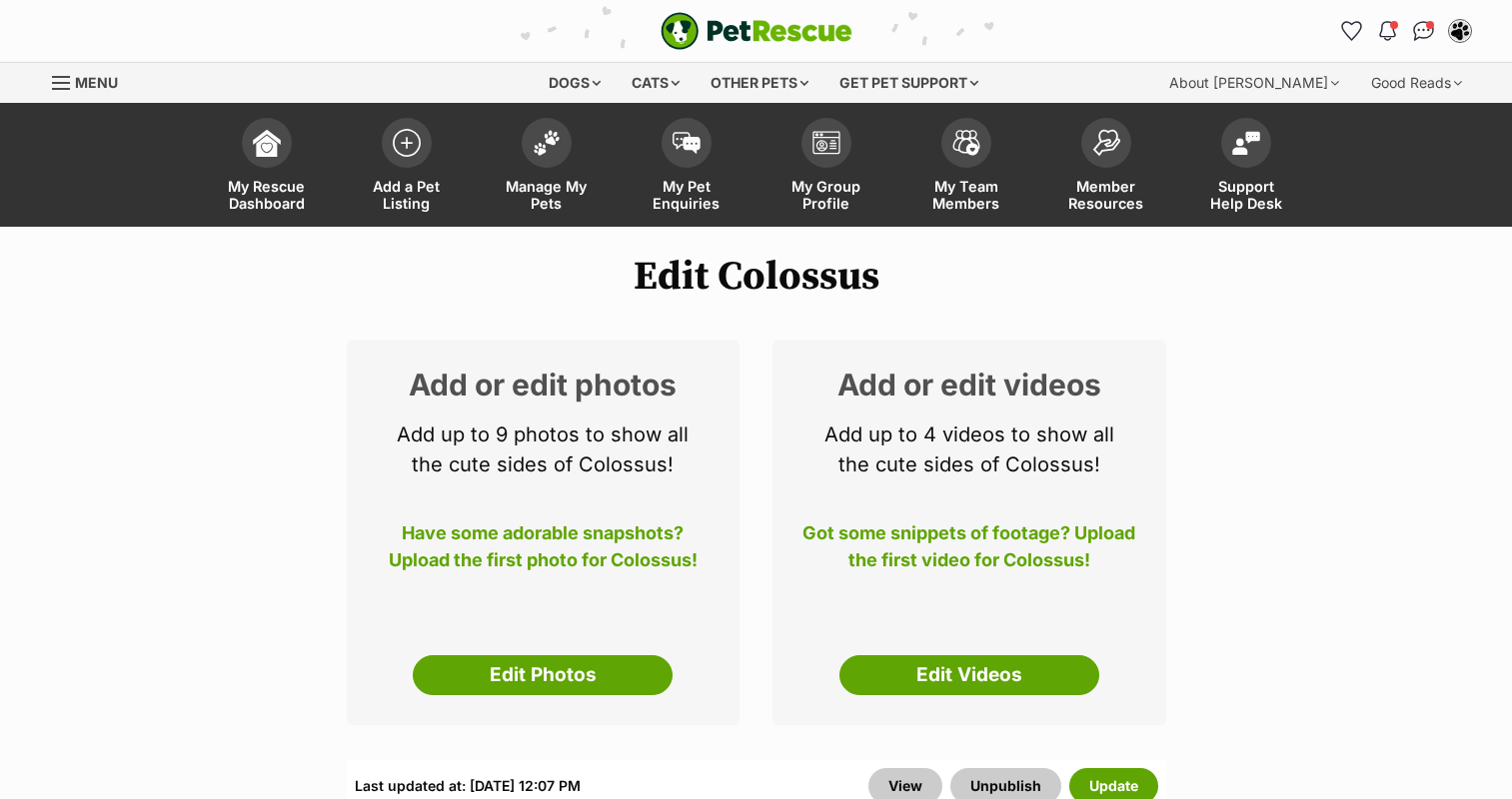 scroll, scrollTop: 0, scrollLeft: 0, axis: both 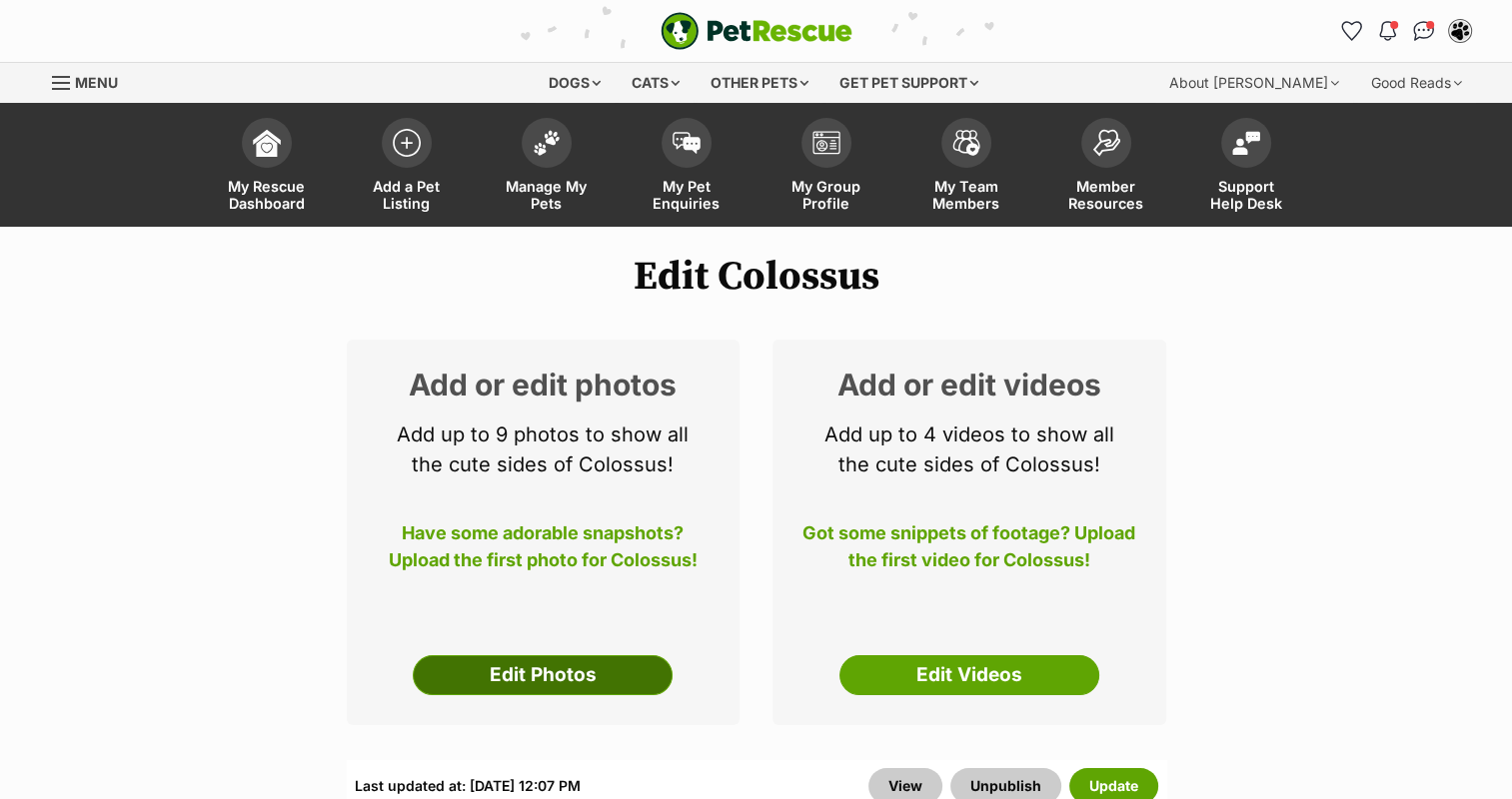 click on "Edit Photos" at bounding box center [543, 675] 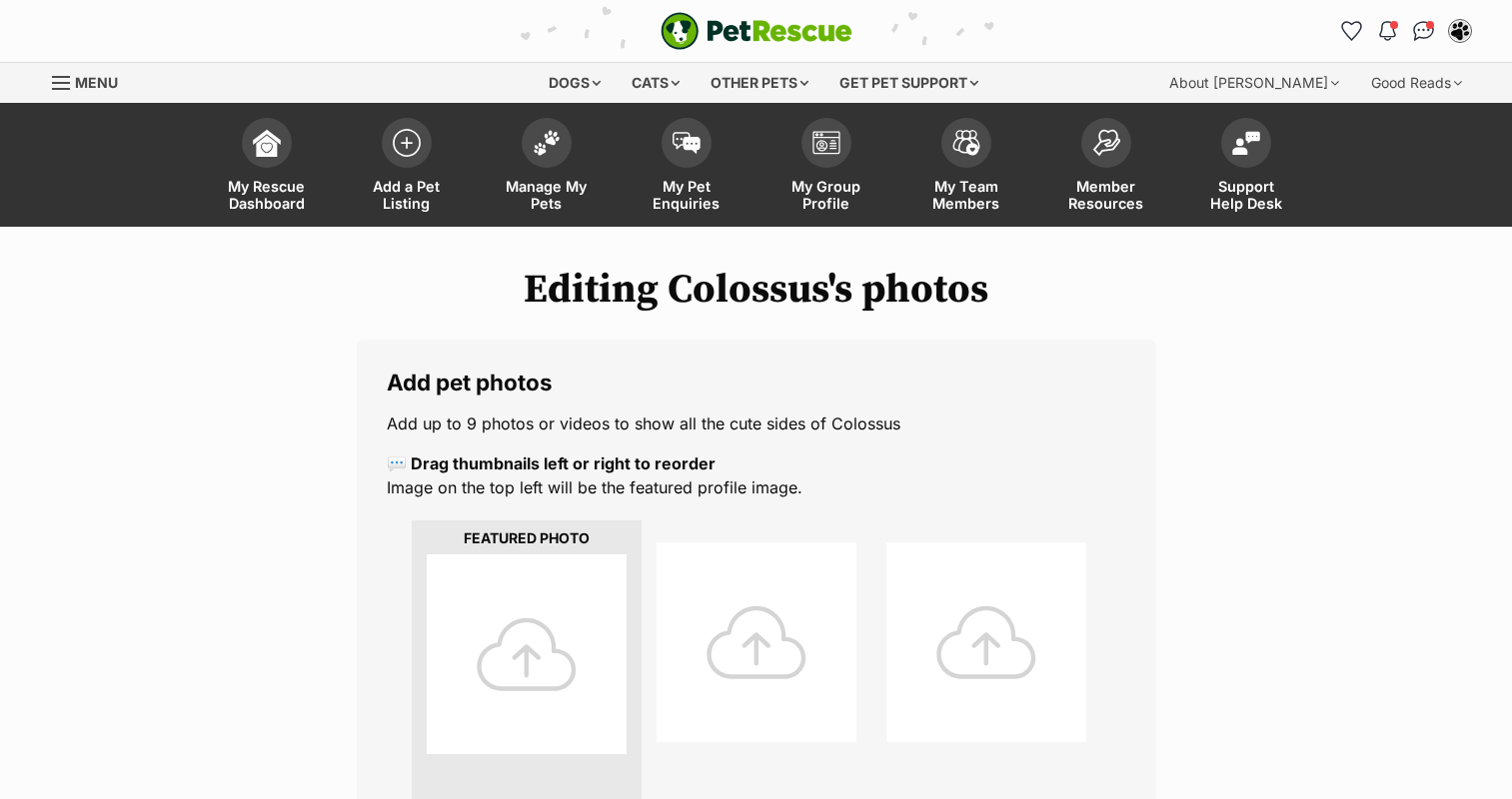scroll, scrollTop: 0, scrollLeft: 0, axis: both 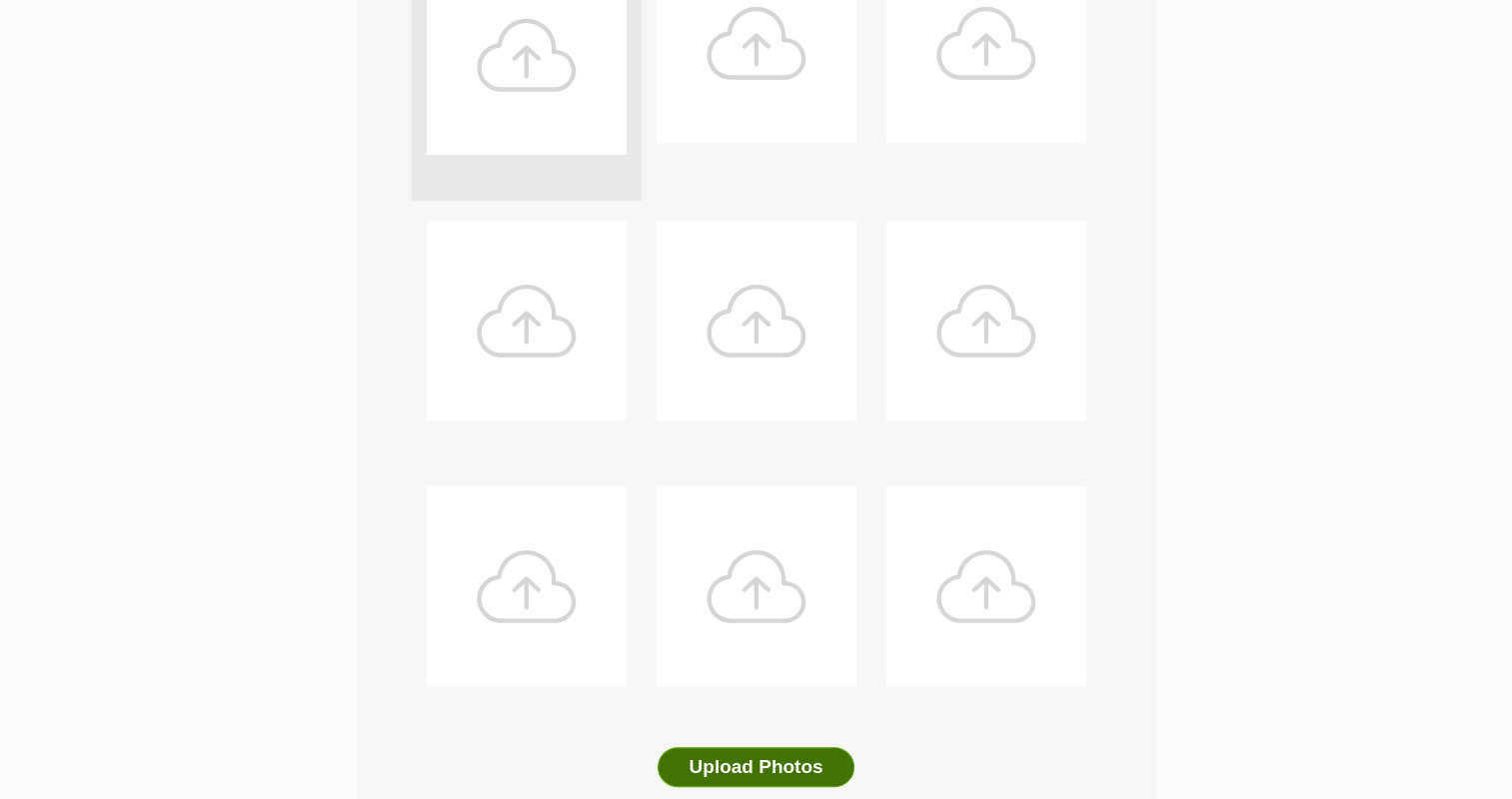 click on "Upload Photos" at bounding box center [756, 767] 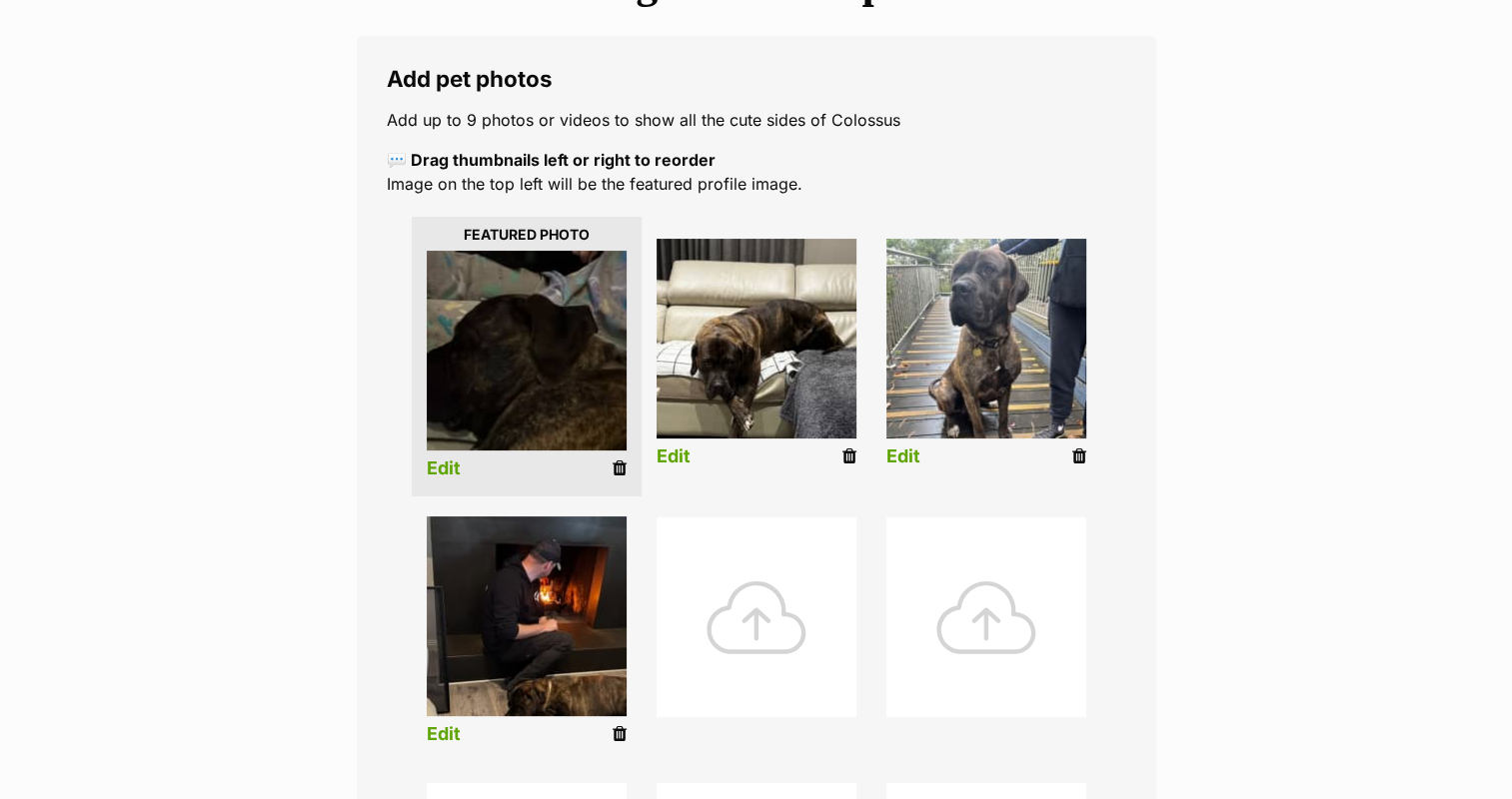 scroll, scrollTop: 300, scrollLeft: 0, axis: vertical 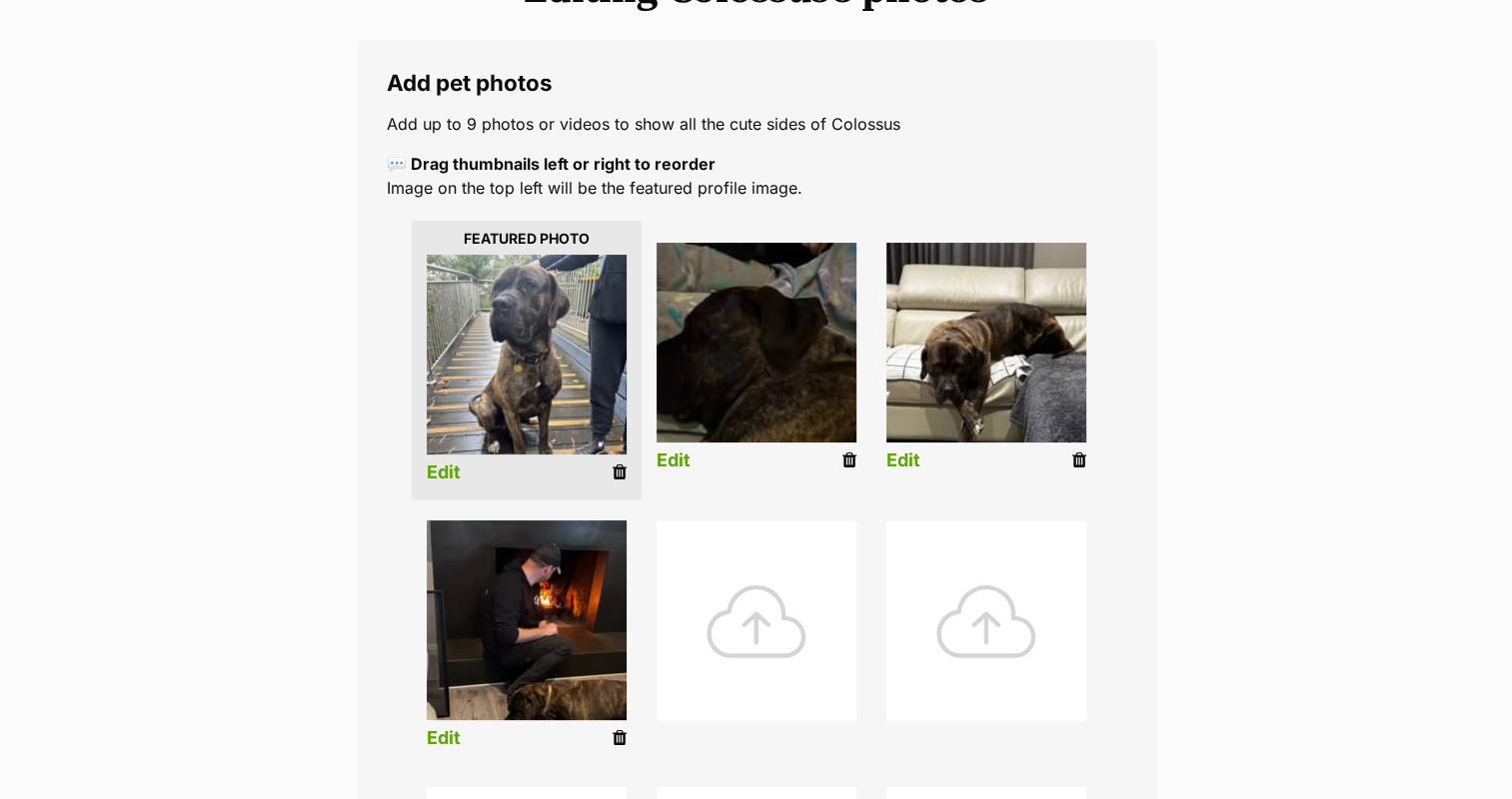 drag, startPoint x: 444, startPoint y: 471, endPoint x: 457, endPoint y: 466, distance: 13.928388 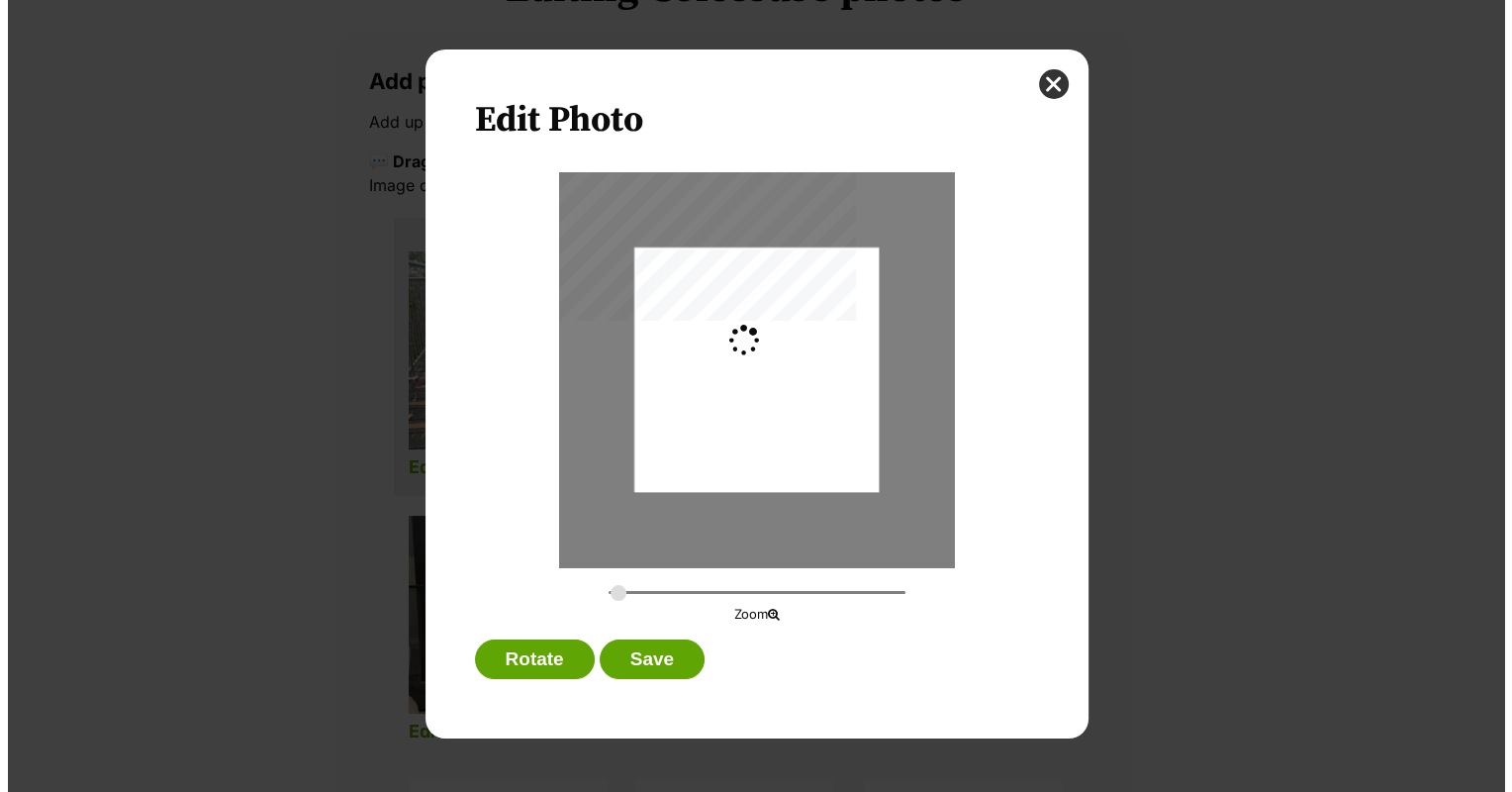 scroll, scrollTop: 0, scrollLeft: 0, axis: both 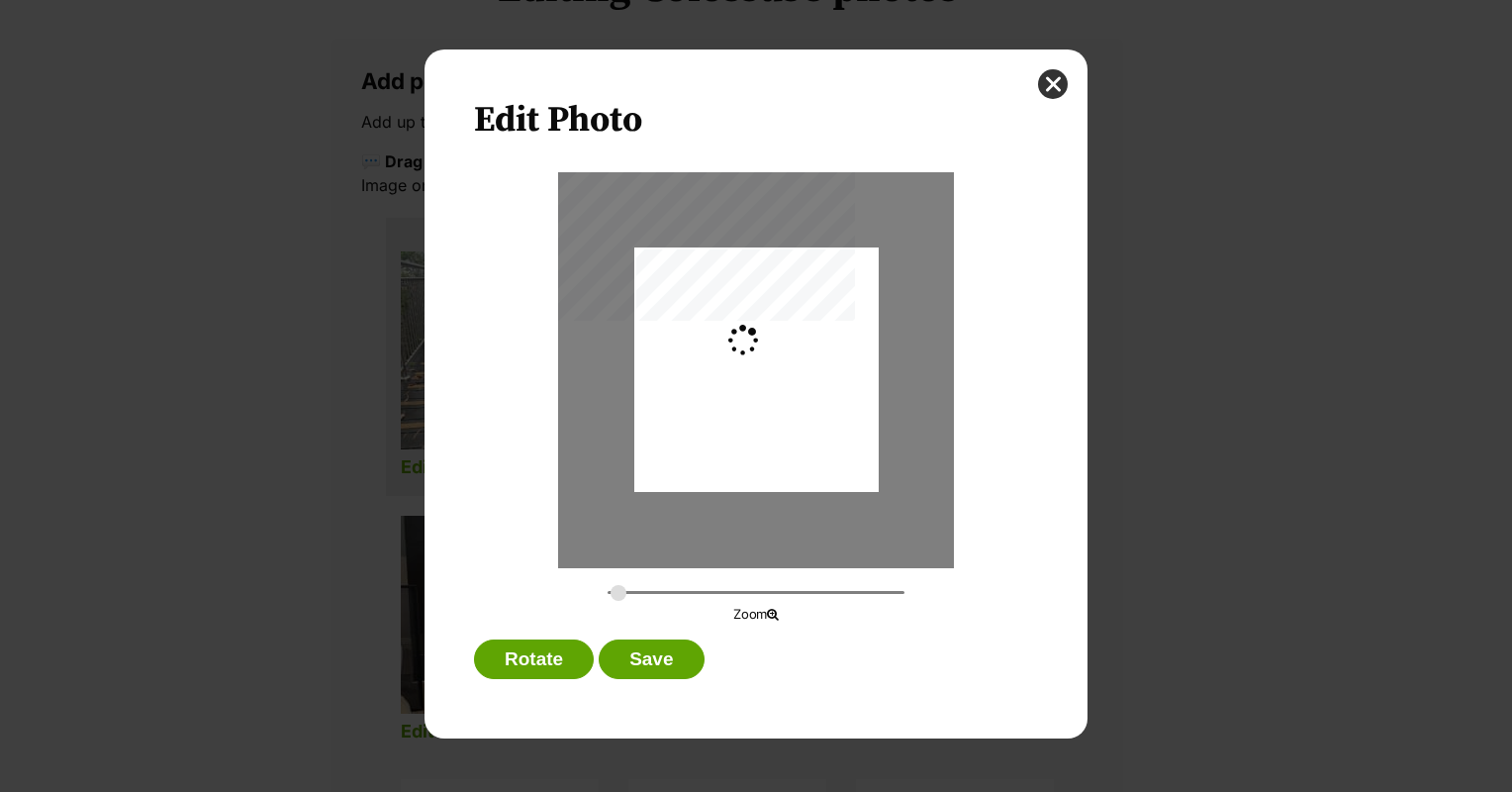 type on "0.2744" 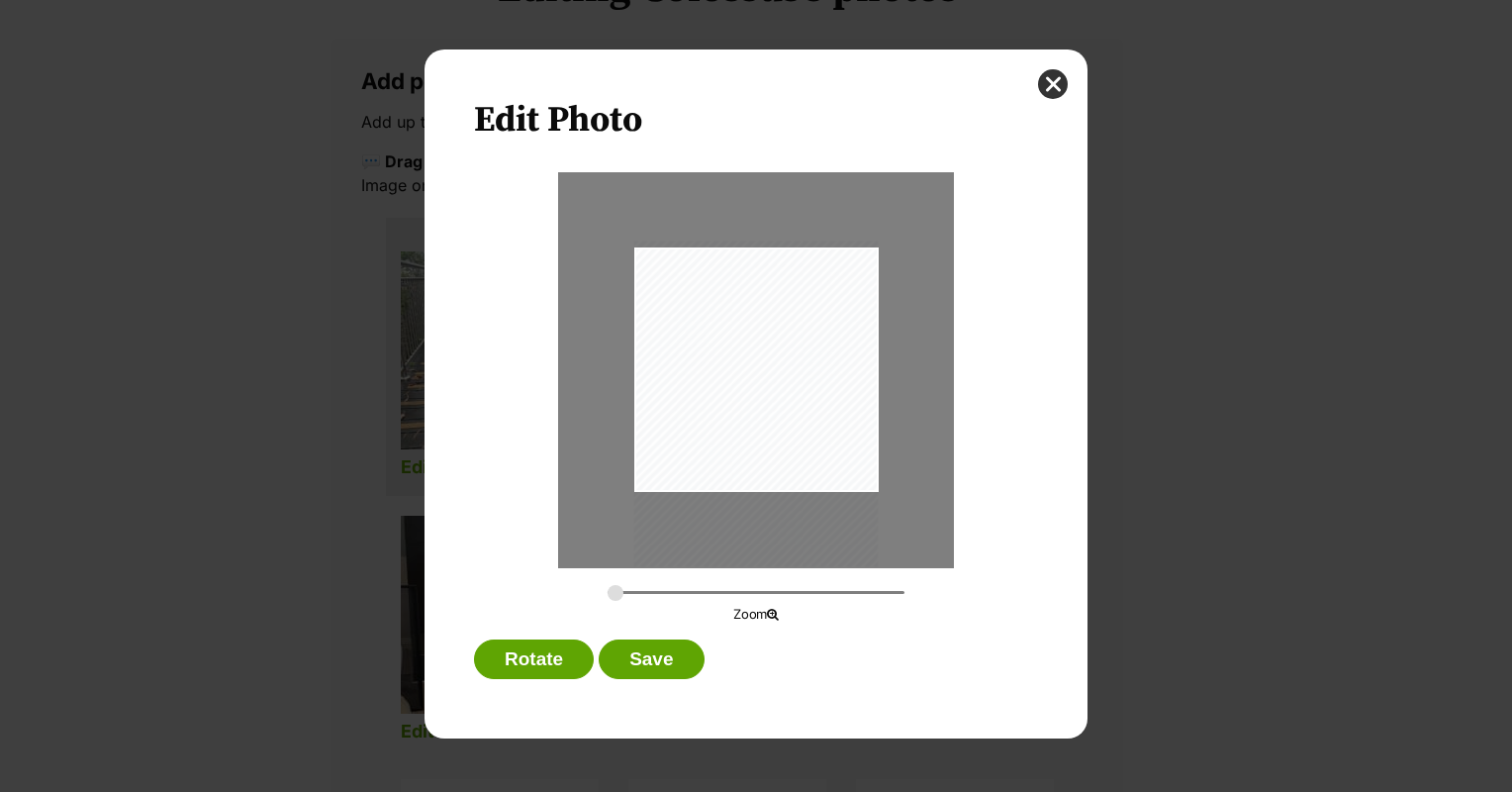 click at bounding box center [756, 403] 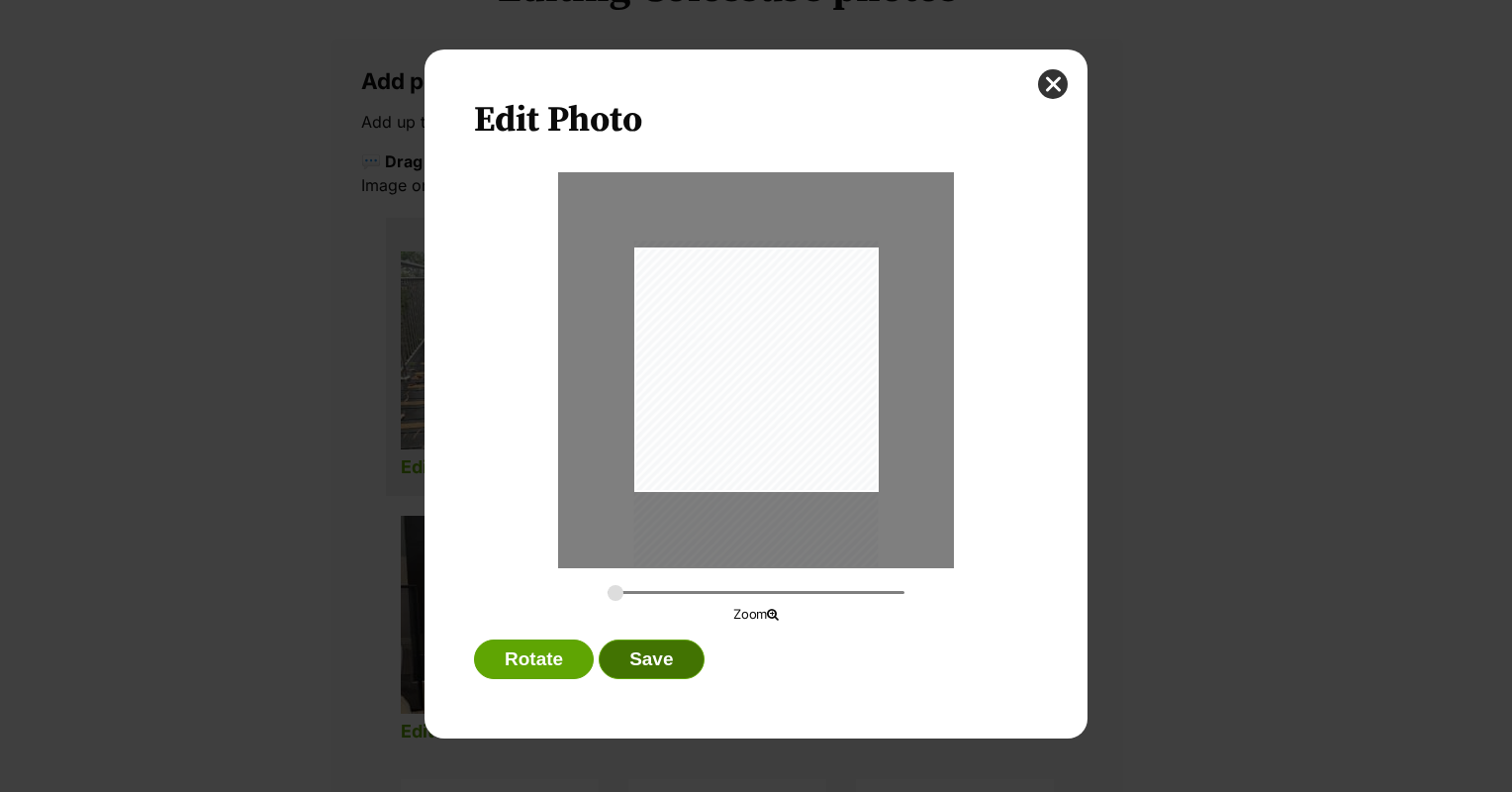 click on "Save" at bounding box center (651, 659) 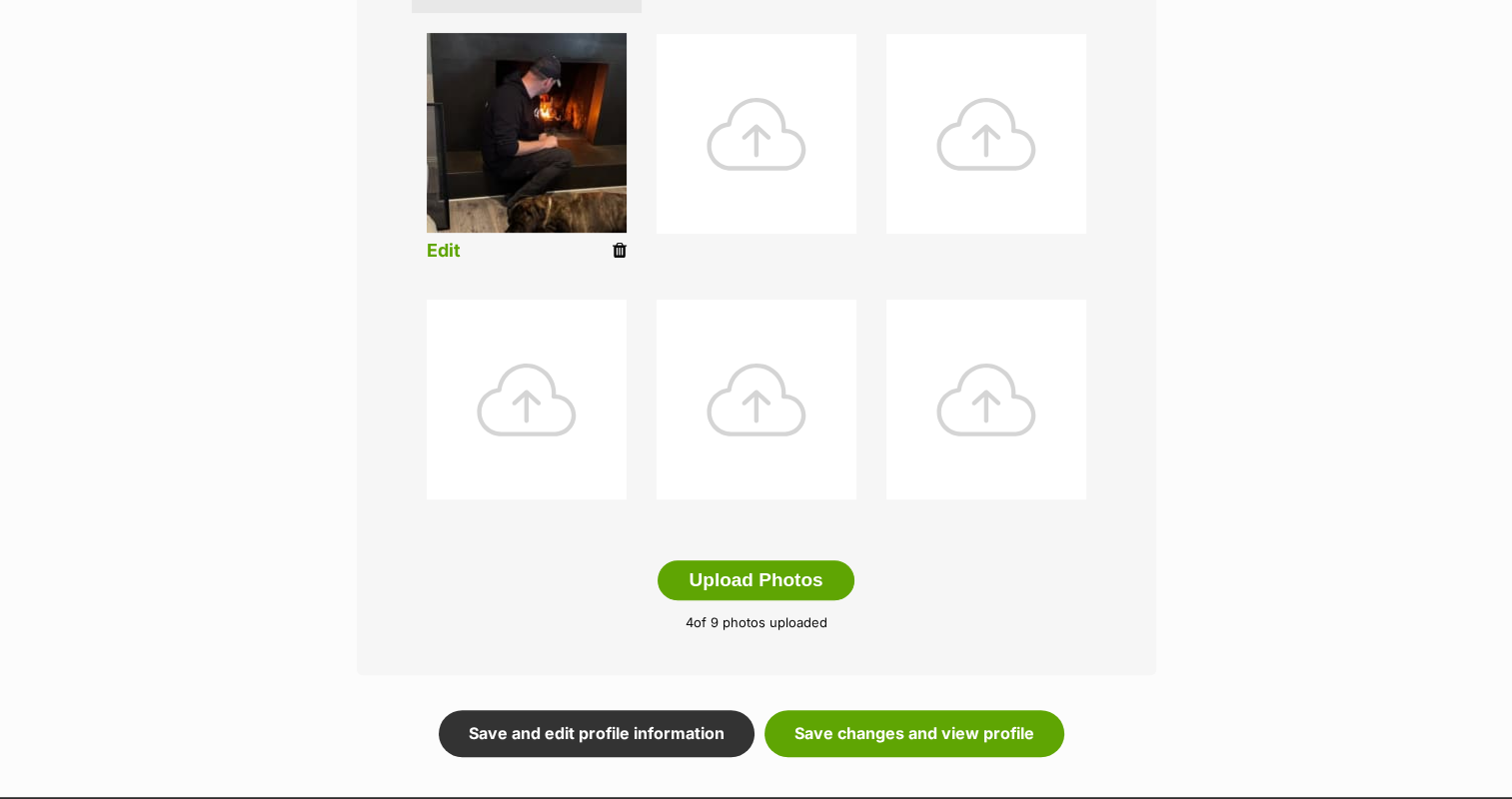 scroll, scrollTop: 799, scrollLeft: 0, axis: vertical 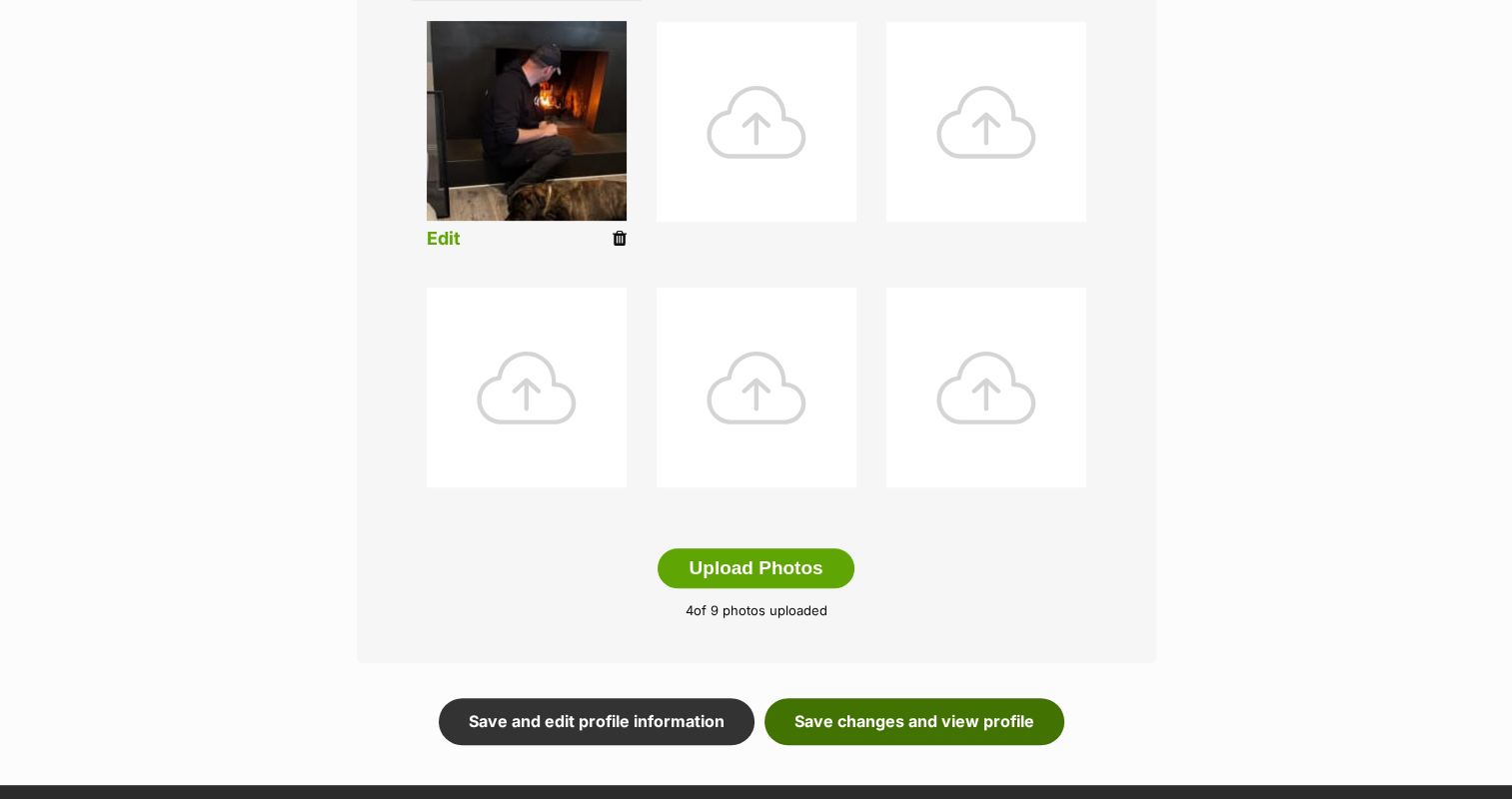 click on "Save changes and view profile" at bounding box center (914, 721) 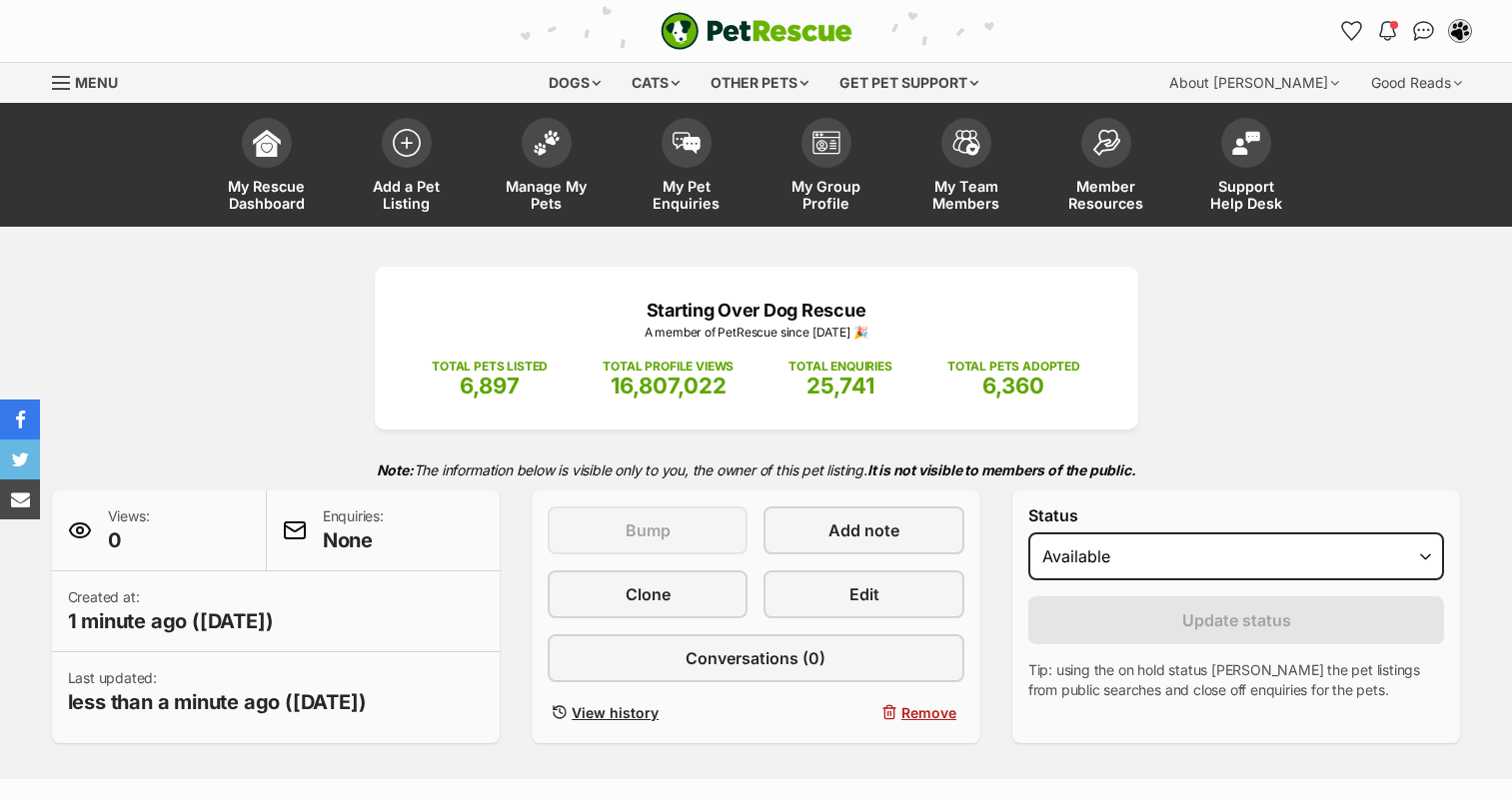 scroll, scrollTop: 0, scrollLeft: 0, axis: both 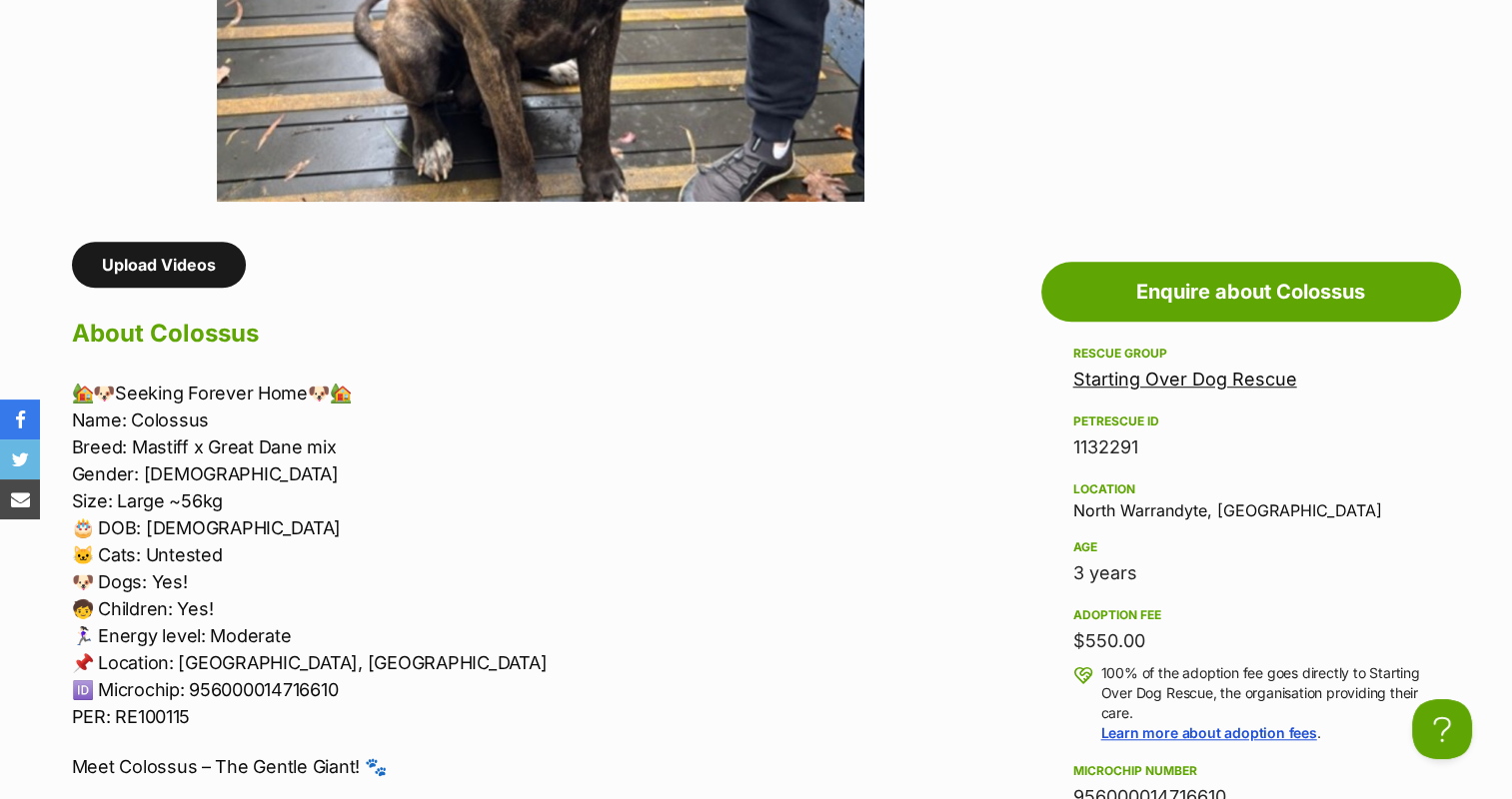 click on "Upload Videos" at bounding box center [159, 265] 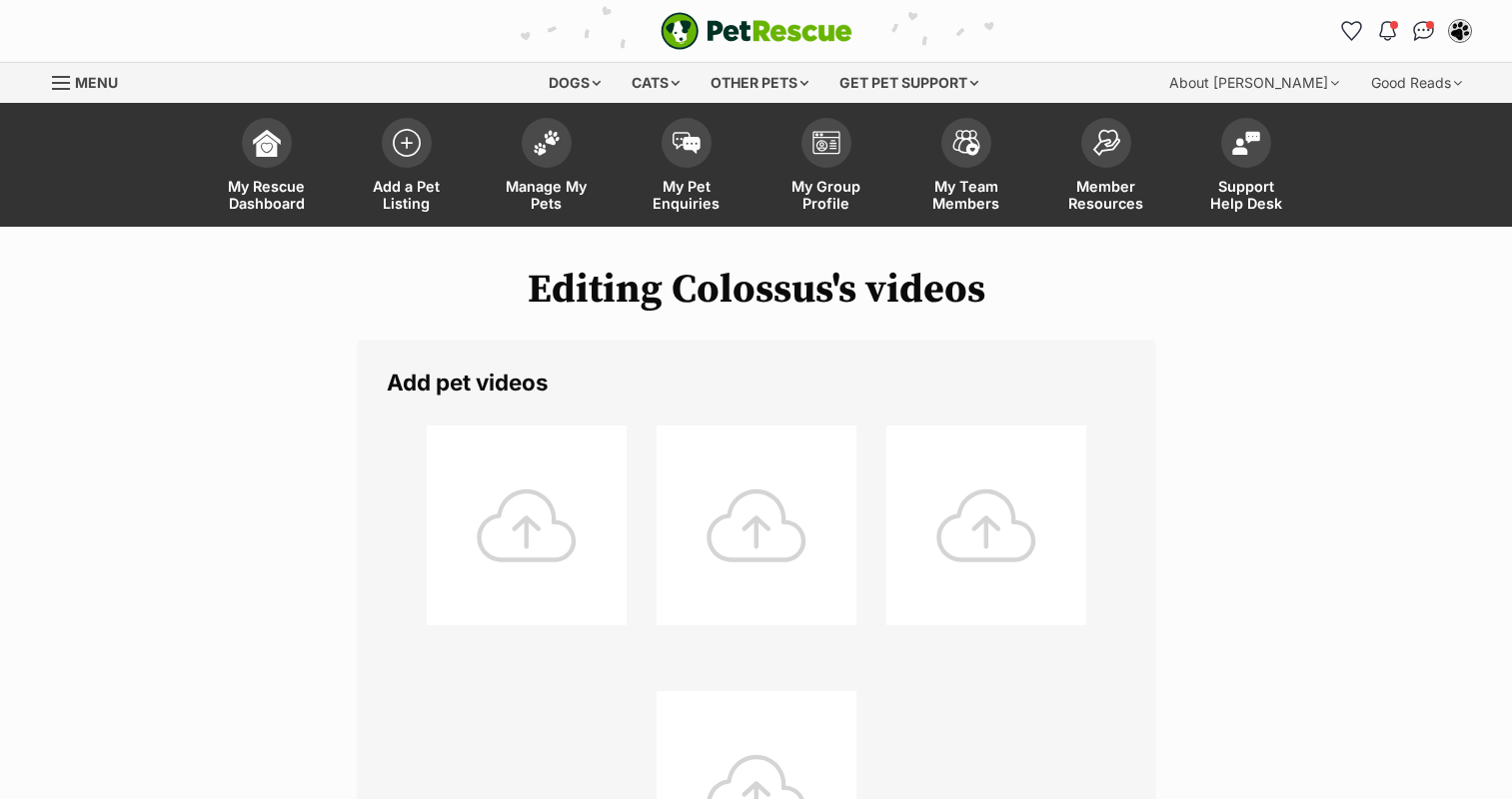 scroll, scrollTop: 0, scrollLeft: 0, axis: both 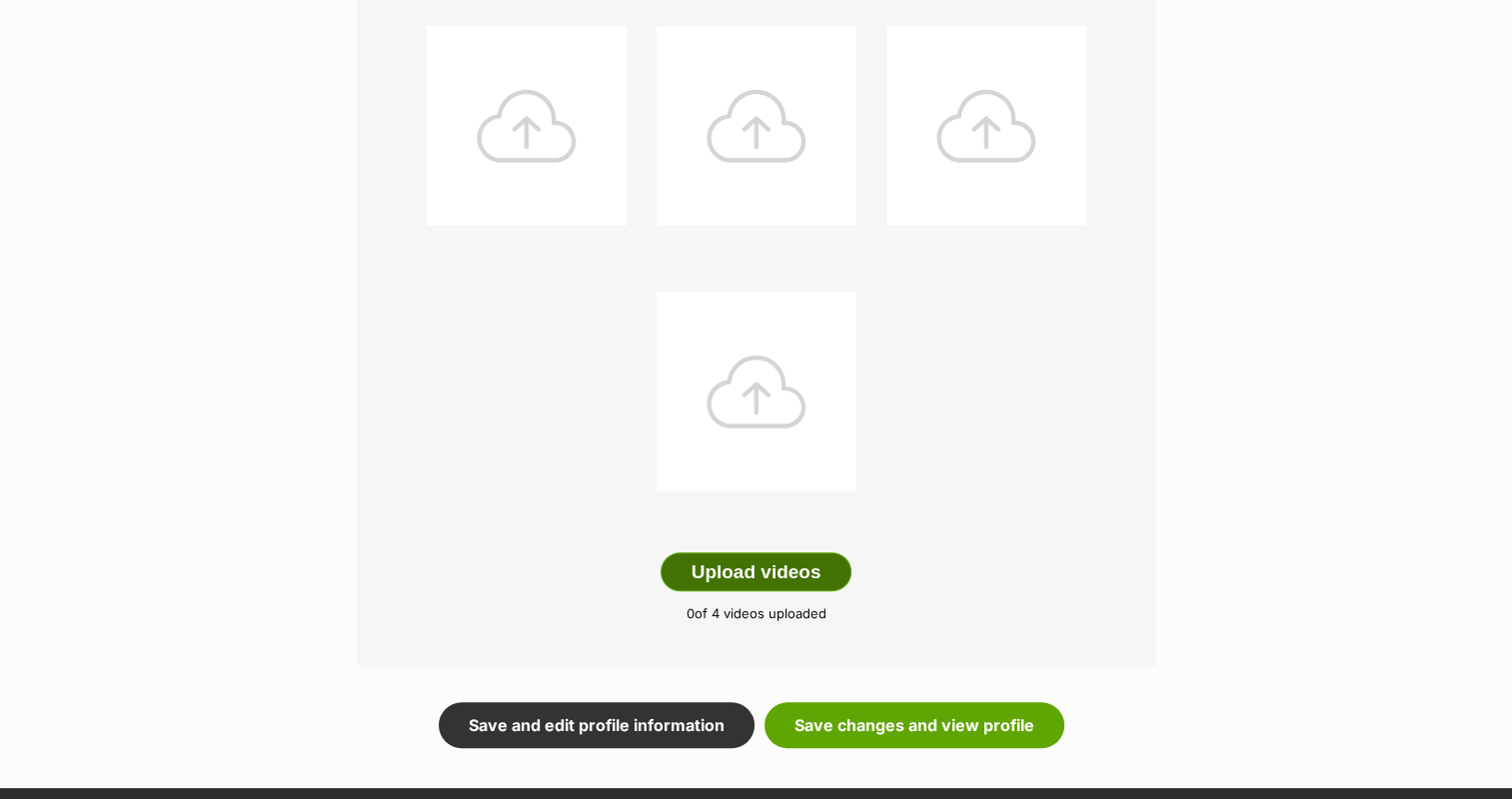 click on "Upload videos" at bounding box center (756, 572) 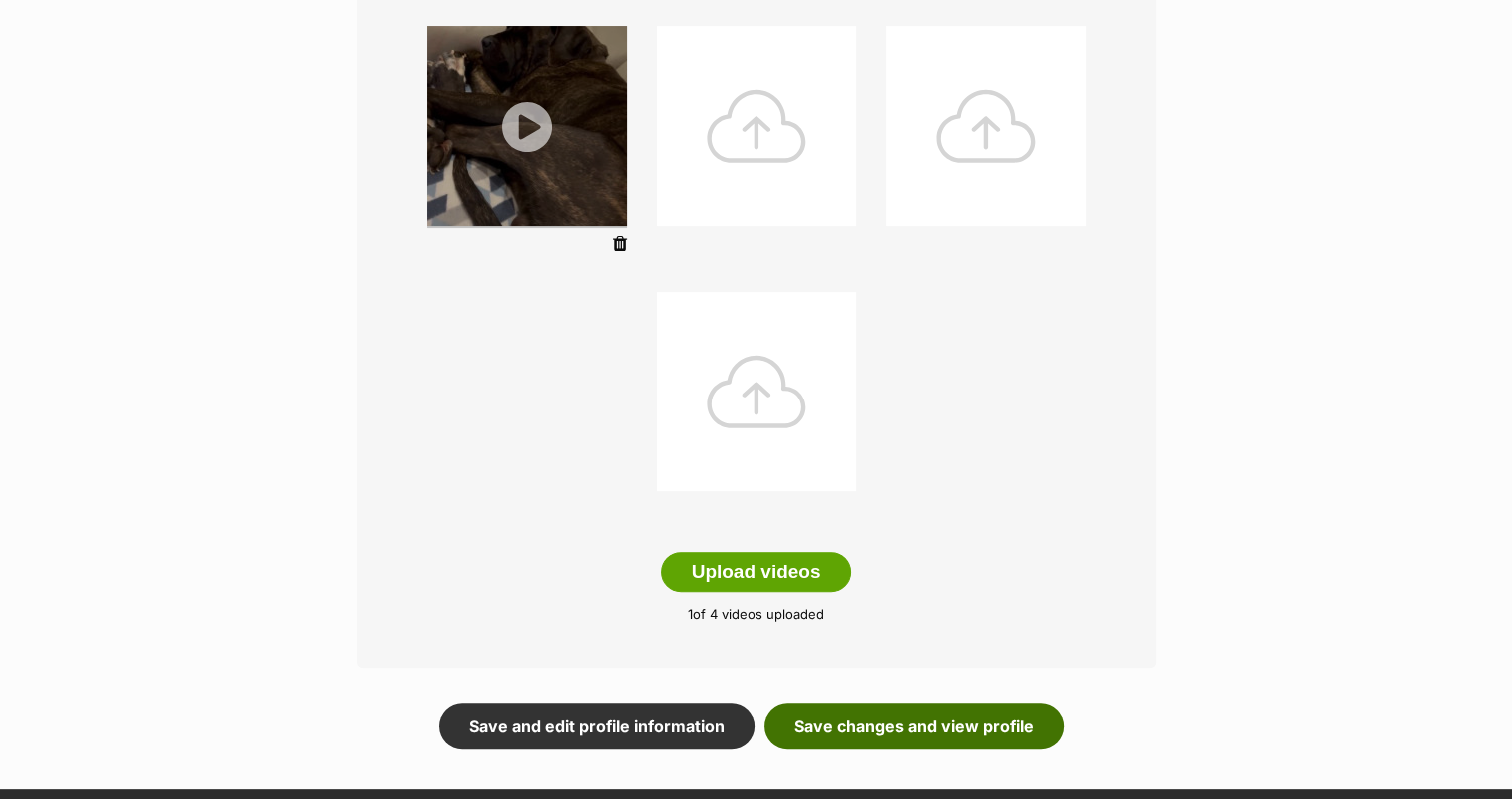 click on "Save changes and view profile" at bounding box center (914, 726) 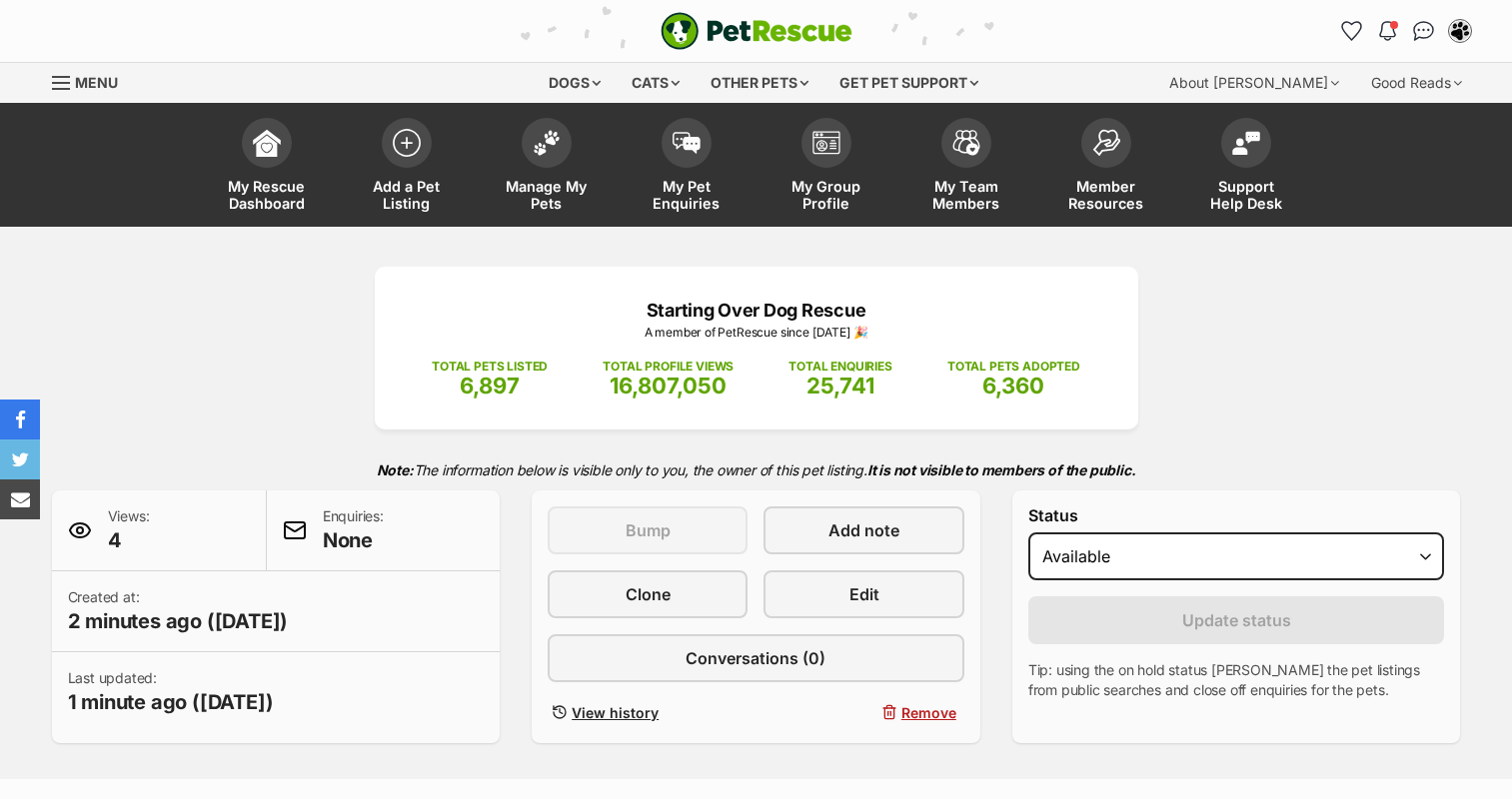scroll, scrollTop: 0, scrollLeft: 0, axis: both 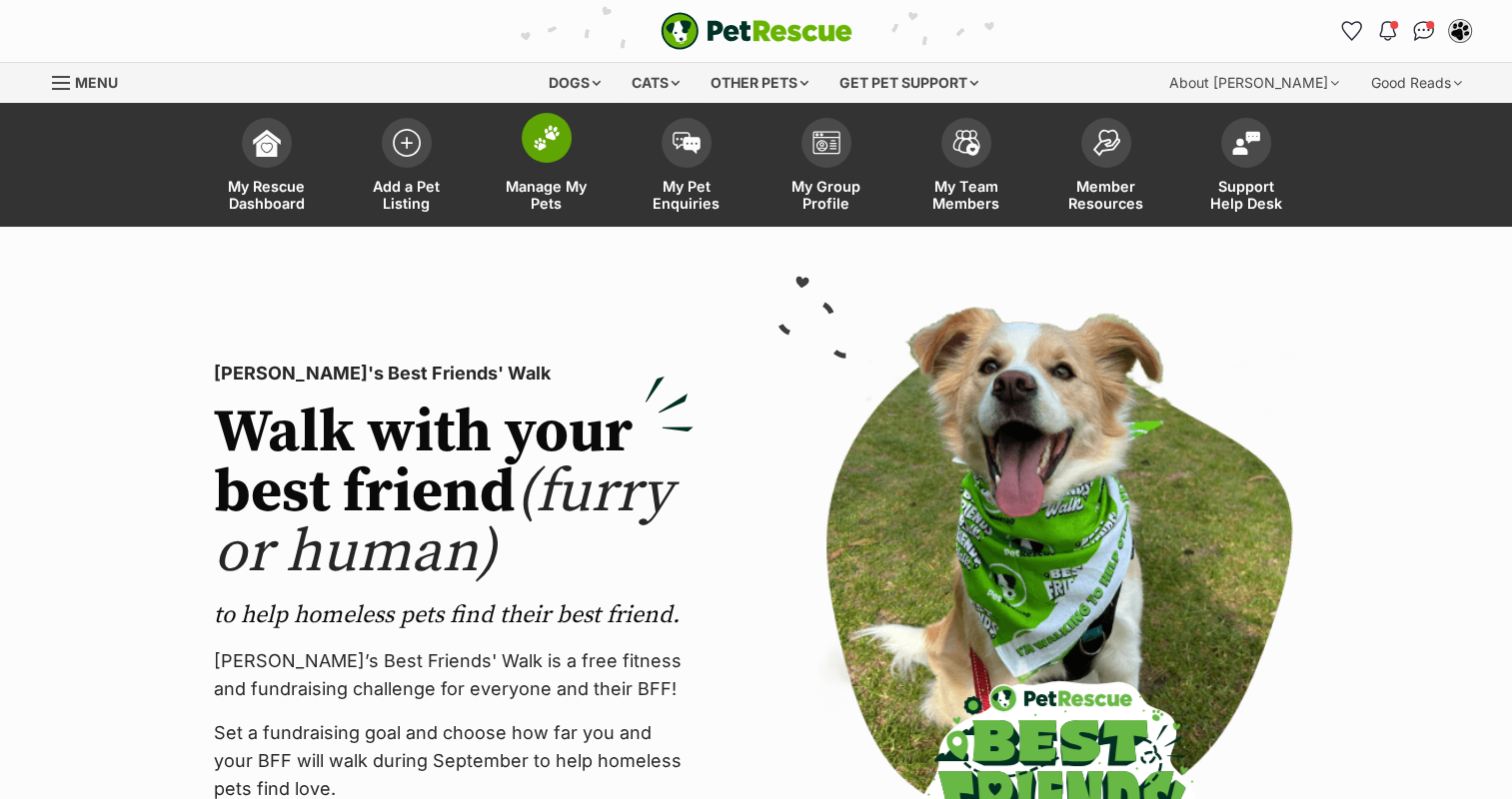 drag, startPoint x: 536, startPoint y: 136, endPoint x: 536, endPoint y: 152, distance: 16 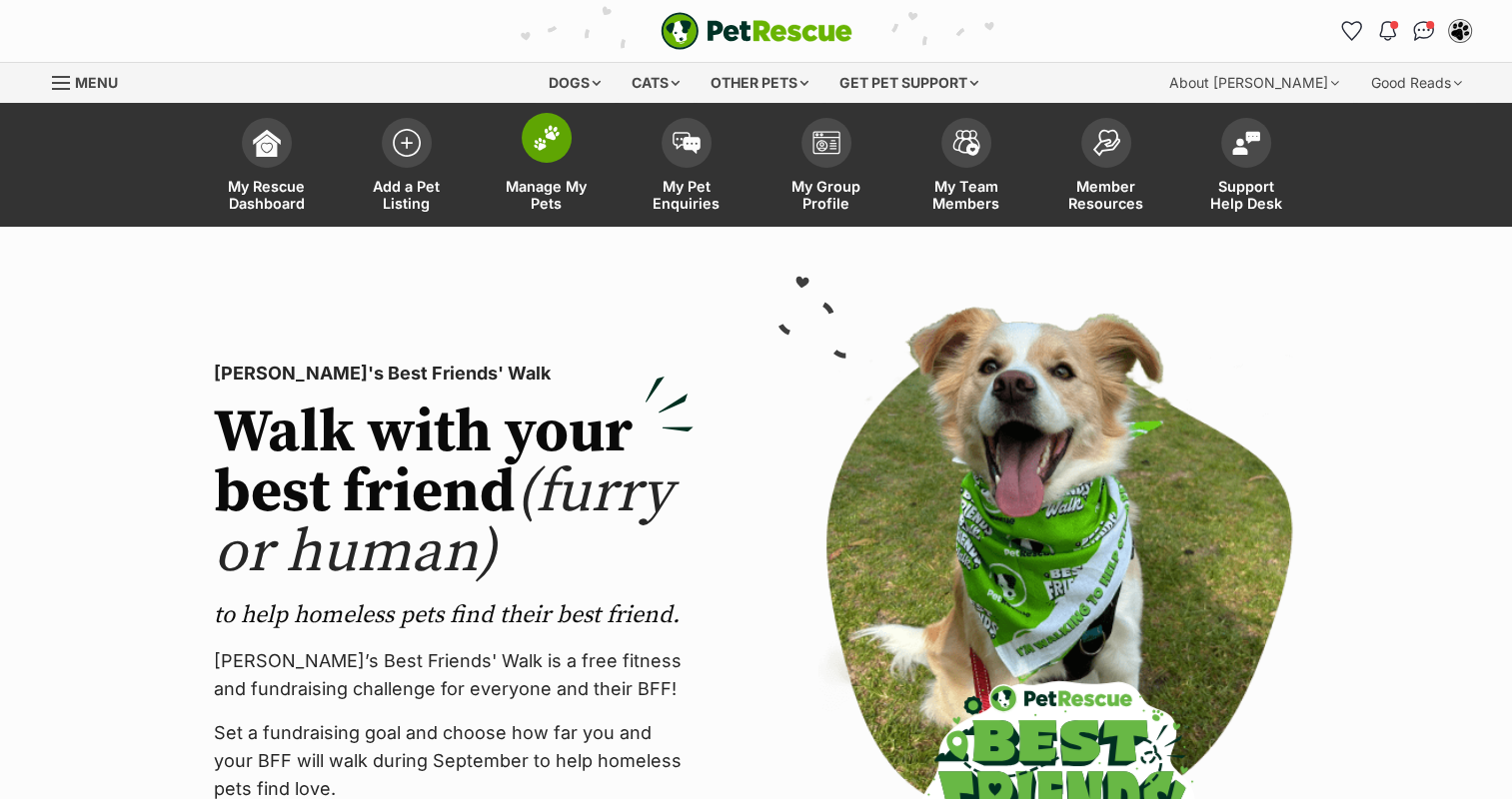 scroll, scrollTop: 0, scrollLeft: 0, axis: both 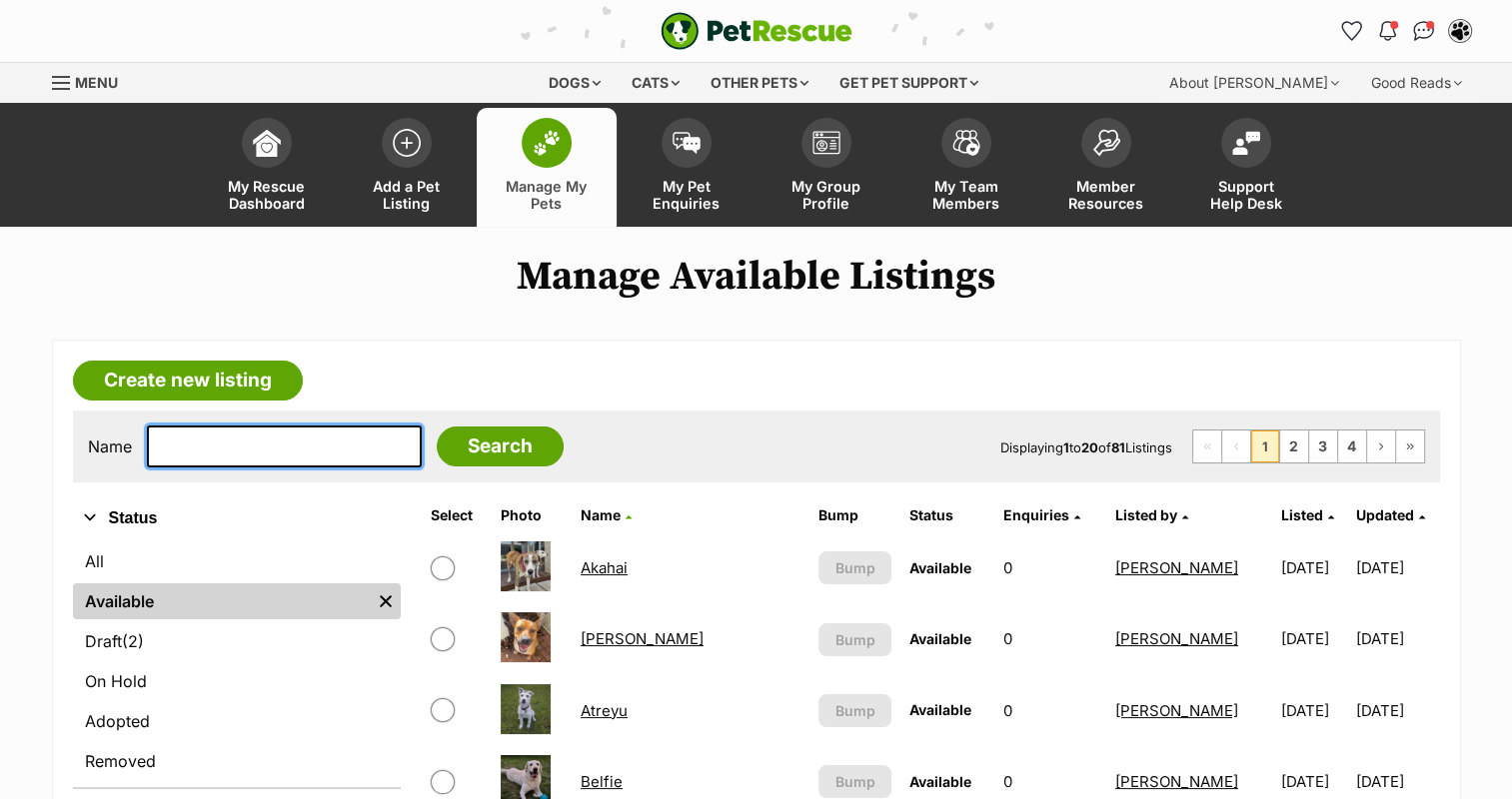 click at bounding box center (284, 446) 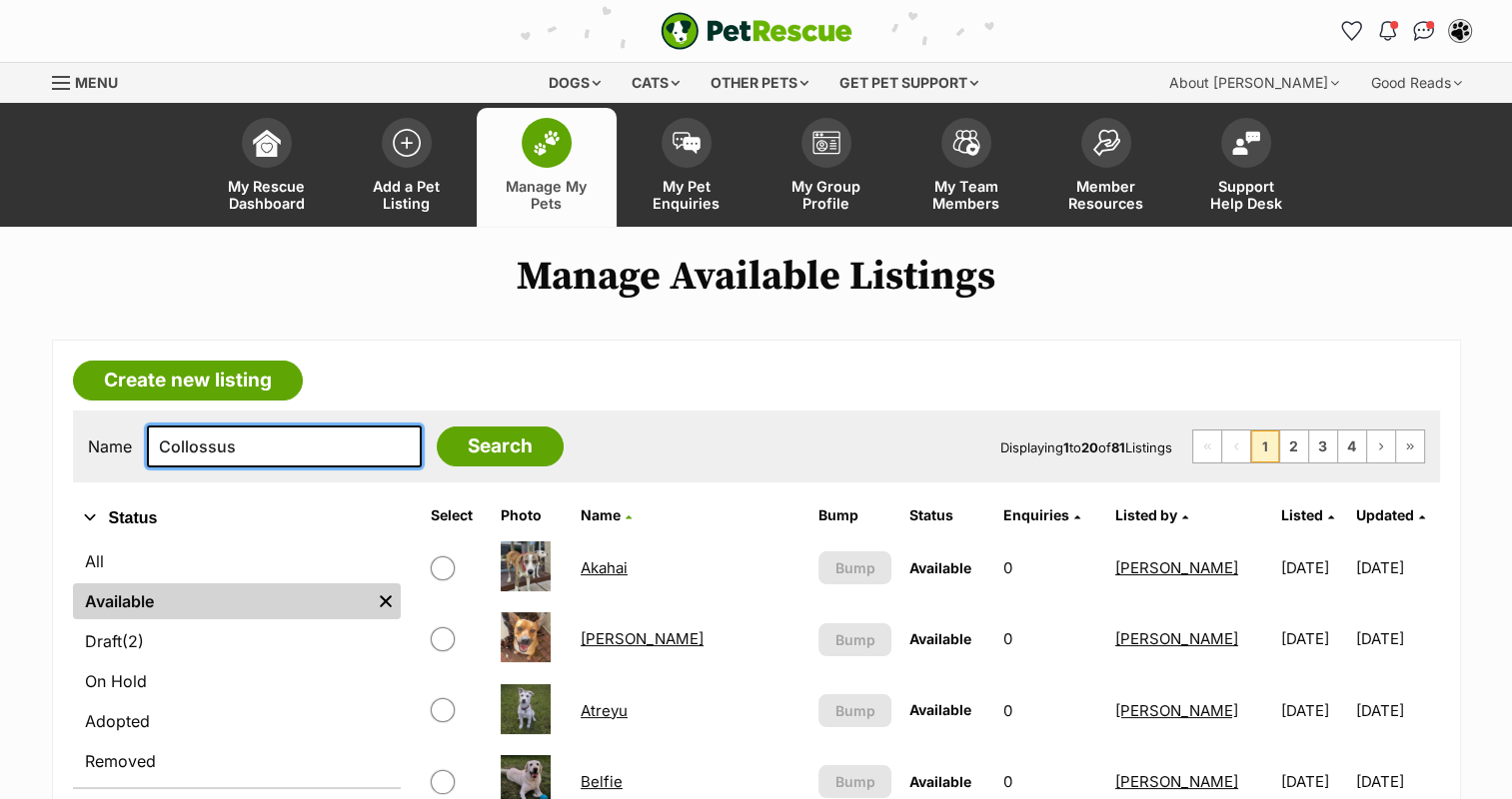 type on "Collossus" 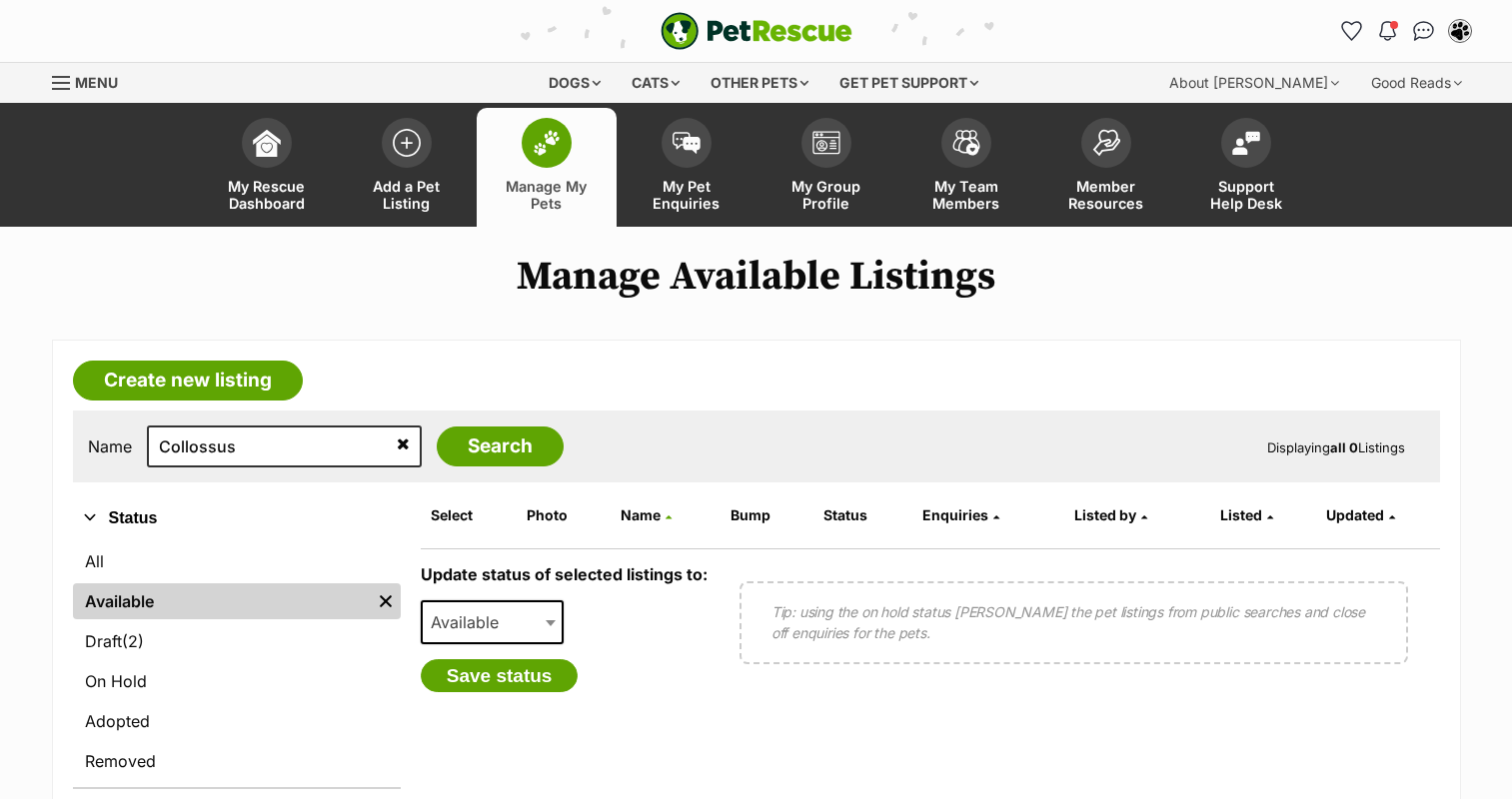 scroll, scrollTop: 0, scrollLeft: 0, axis: both 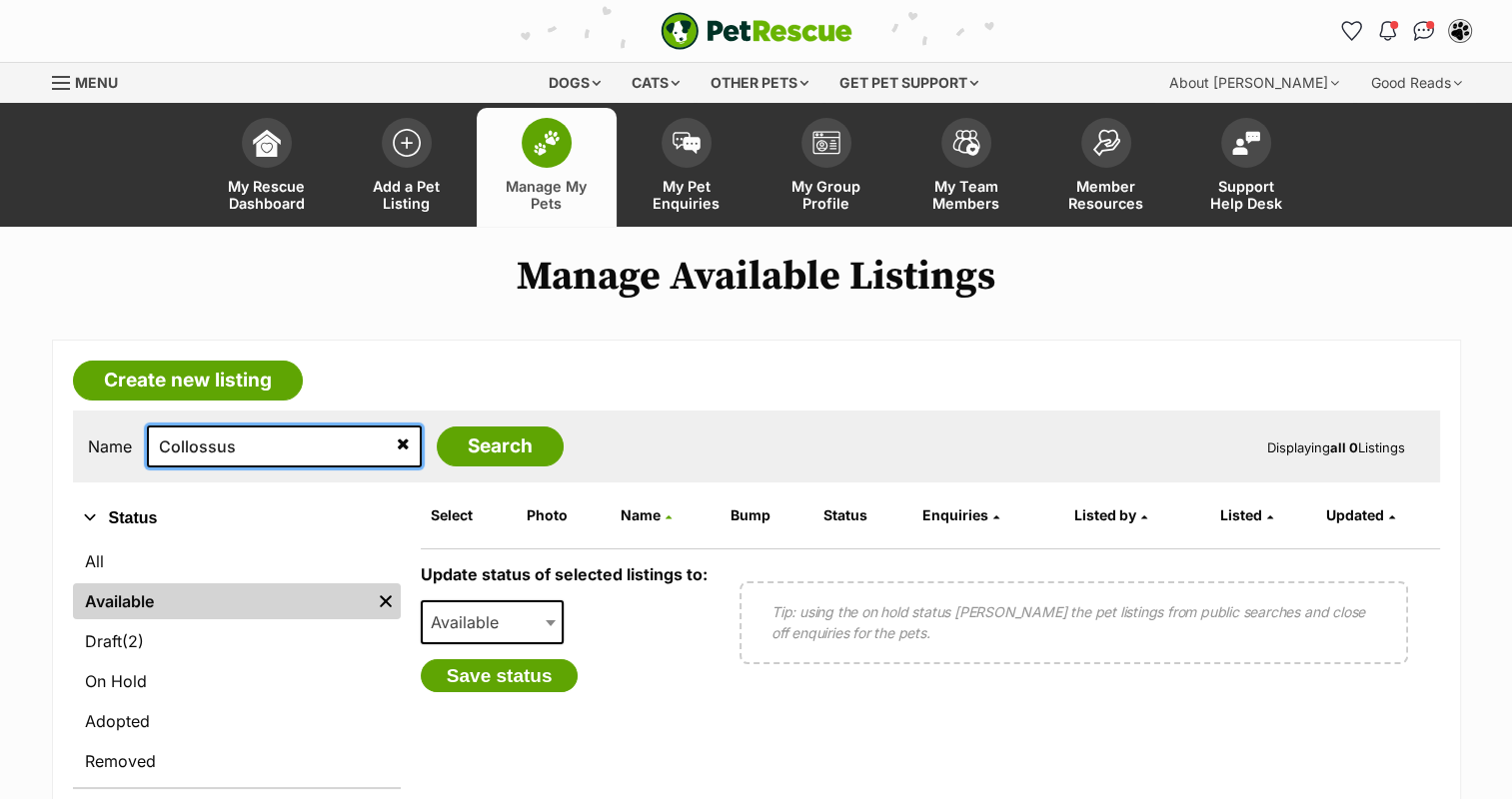 click on "Collossus" at bounding box center (284, 446) 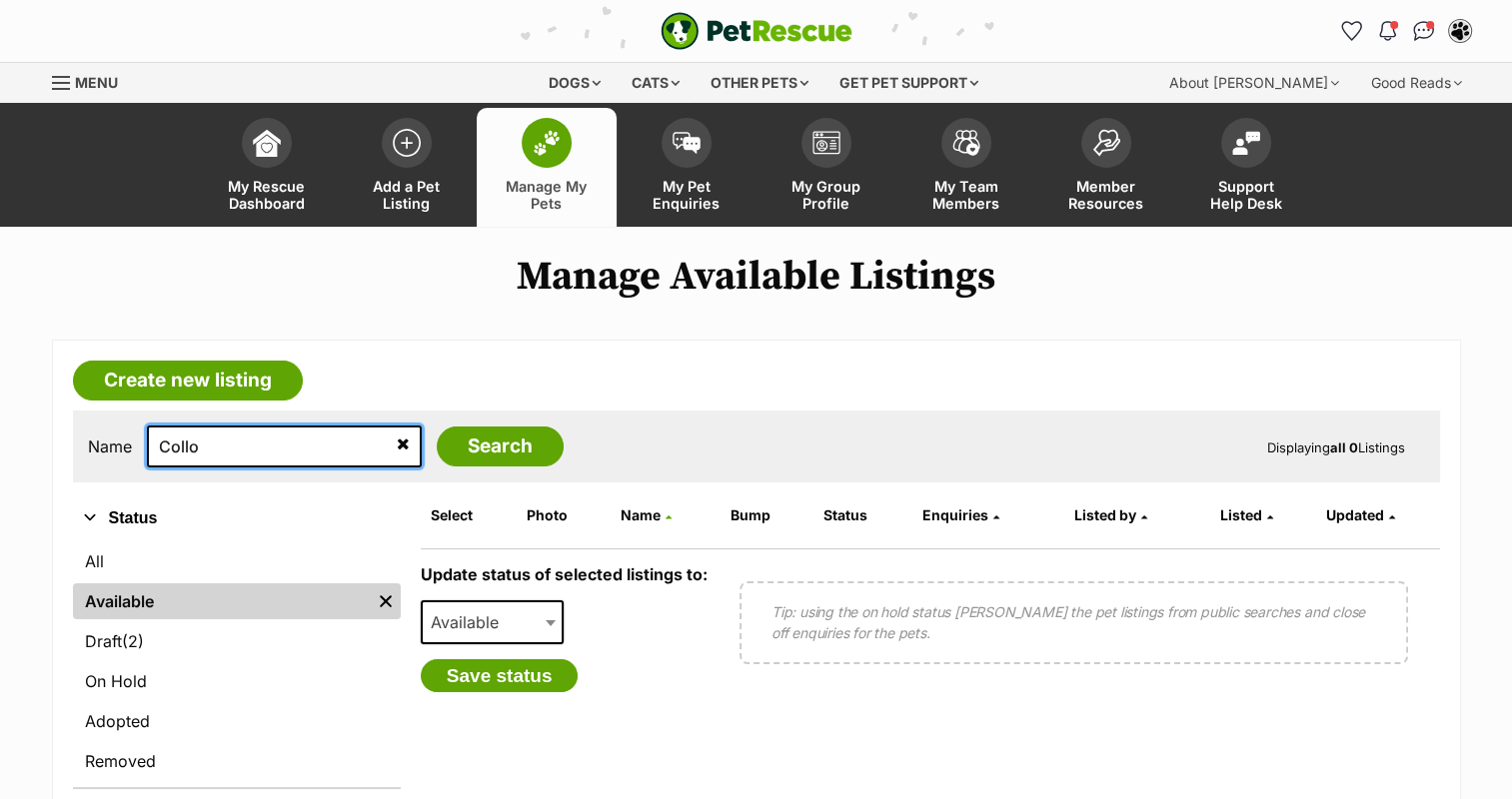 type on "Collo" 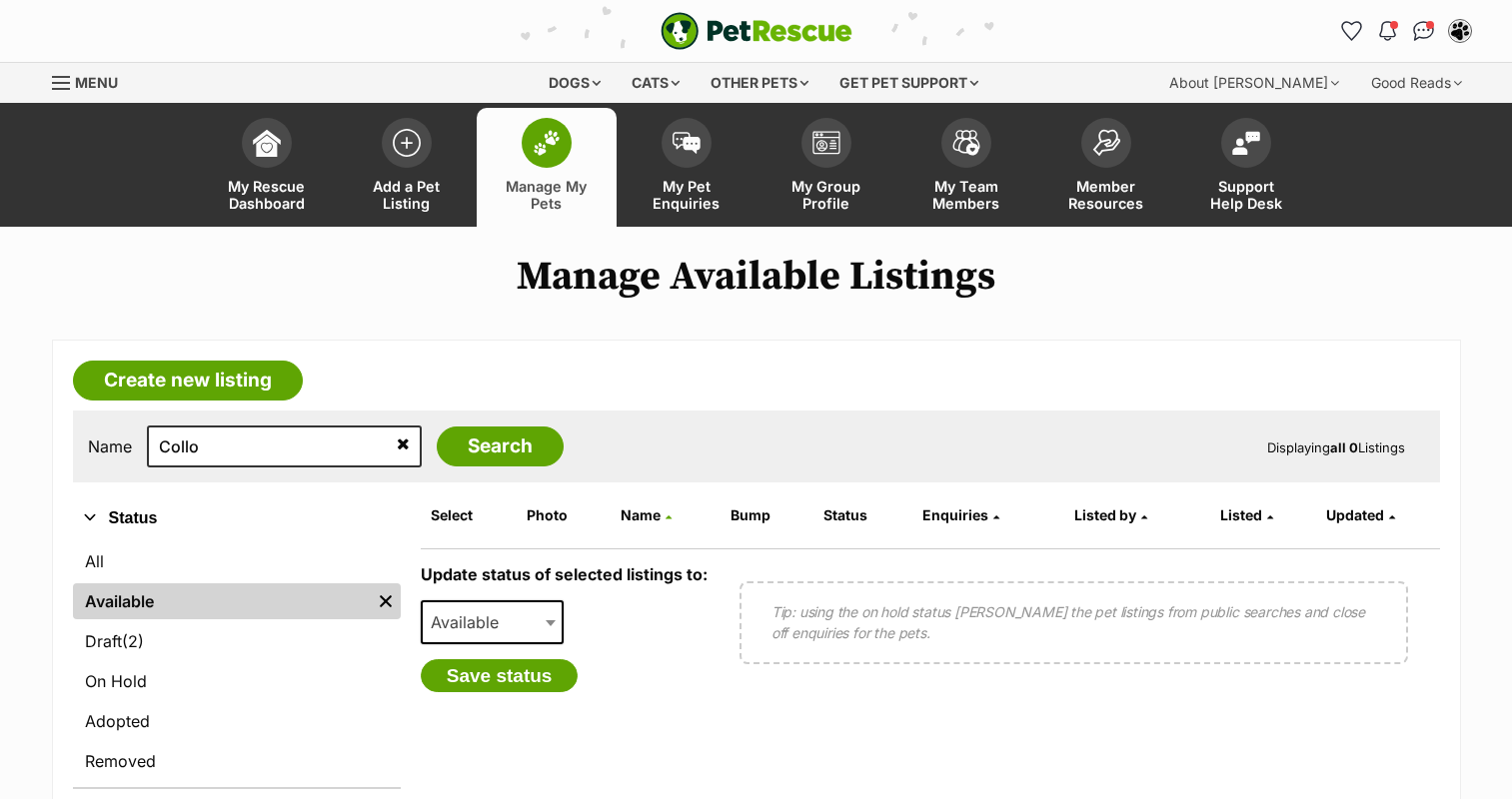 scroll, scrollTop: 0, scrollLeft: 0, axis: both 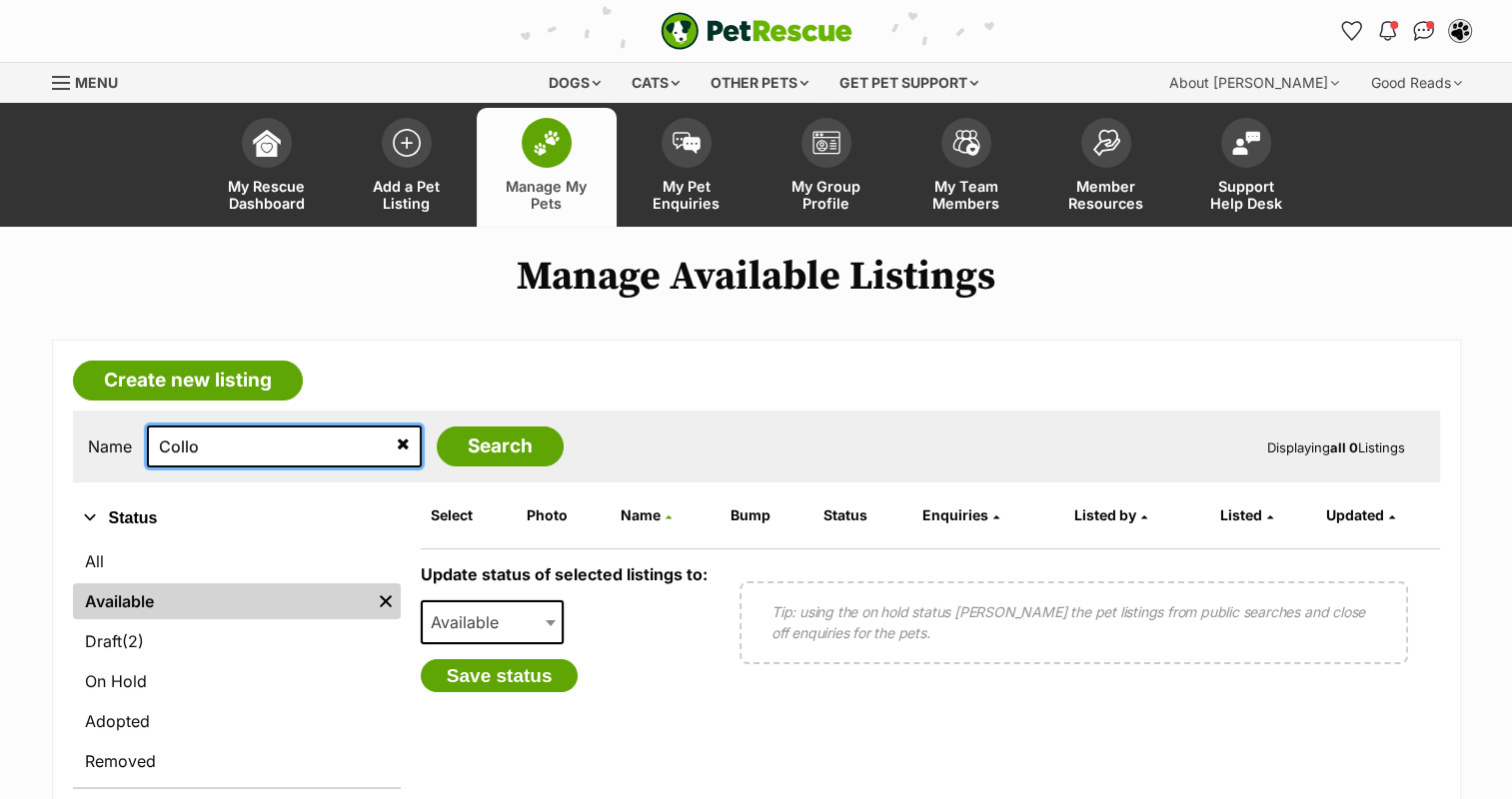 click on "Collo" at bounding box center [284, 446] 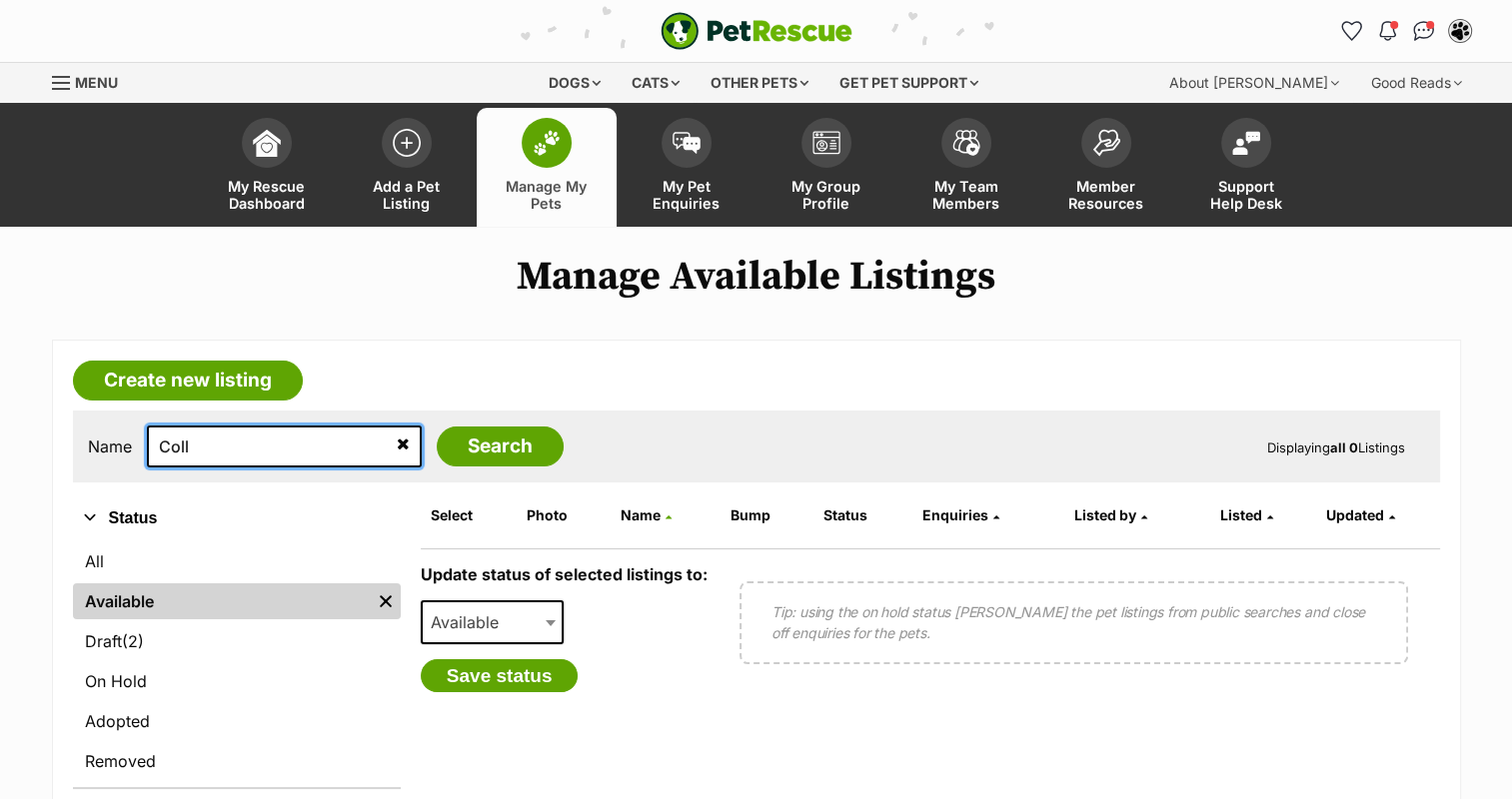 type on "Coll" 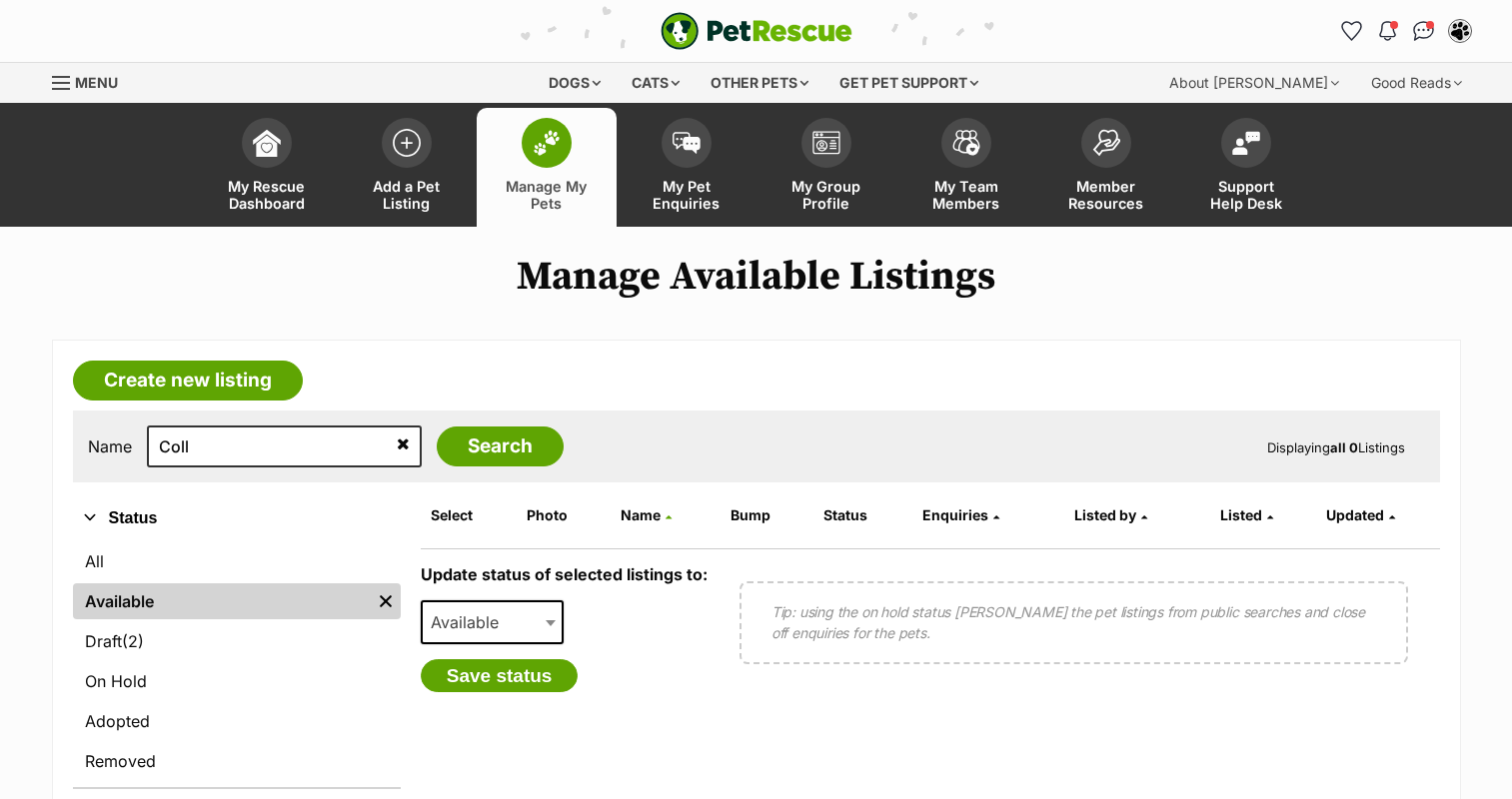 scroll, scrollTop: 0, scrollLeft: 0, axis: both 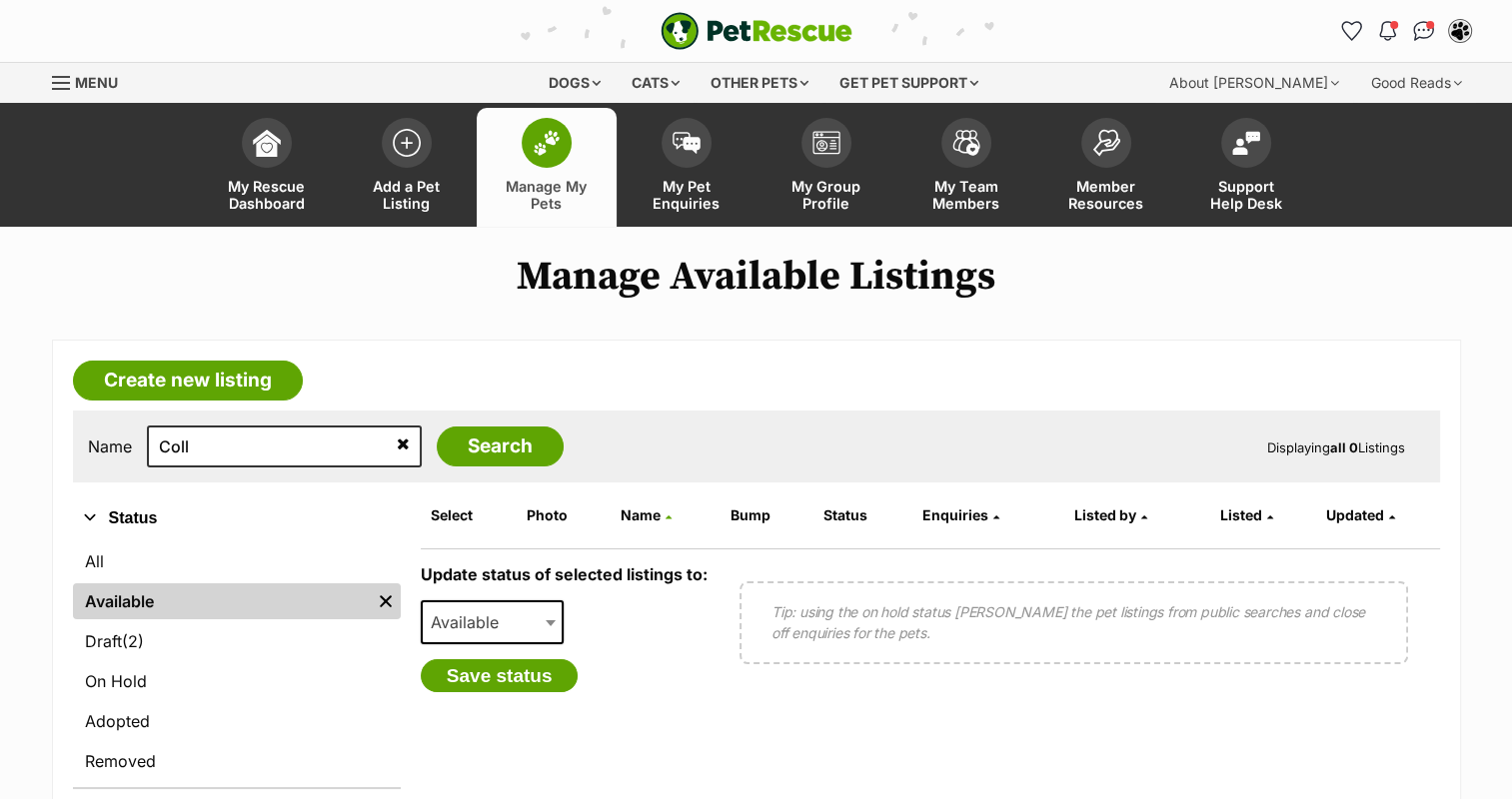 click on "Available" at bounding box center (222, 601) 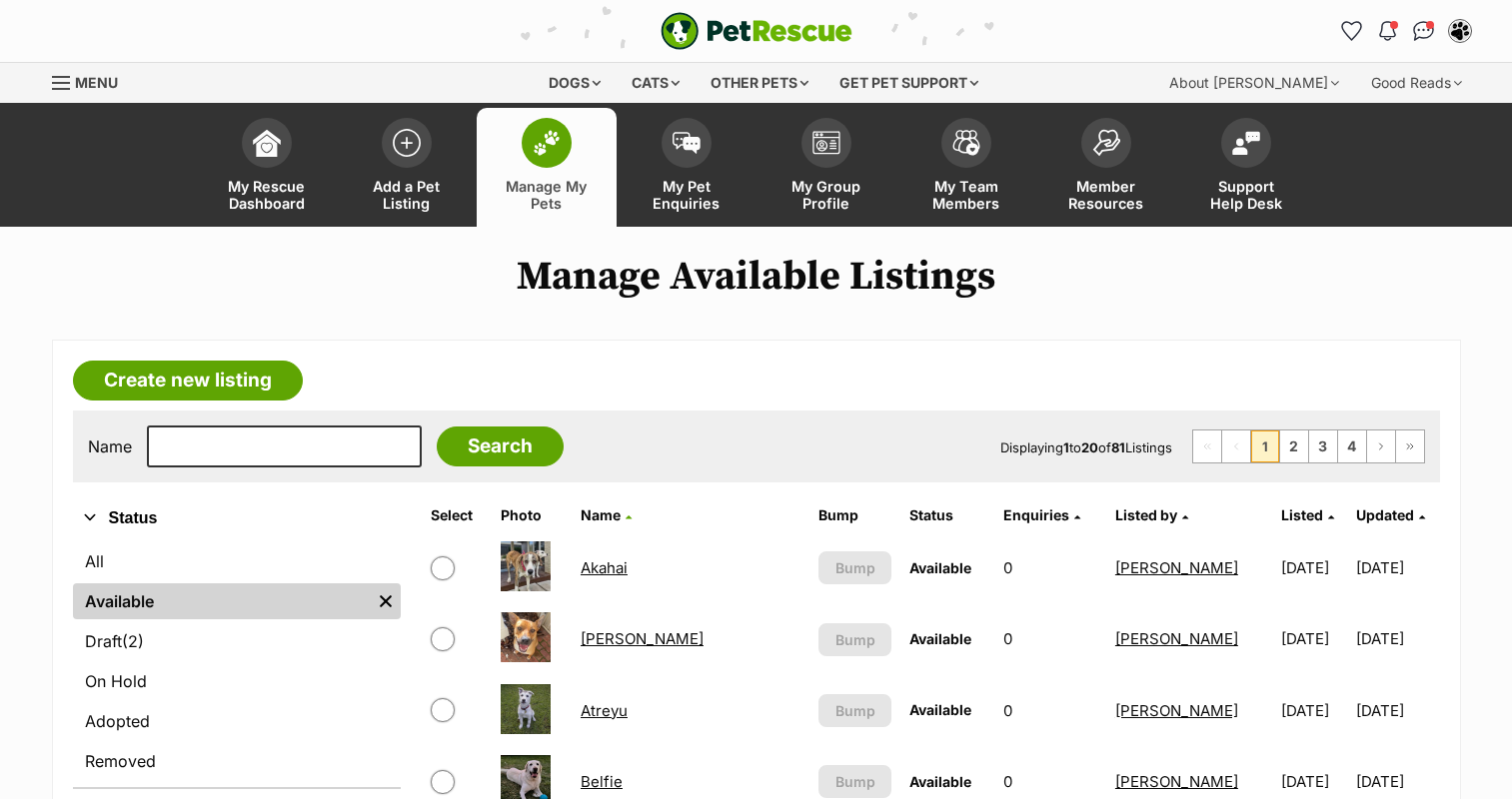 scroll, scrollTop: 0, scrollLeft: 0, axis: both 